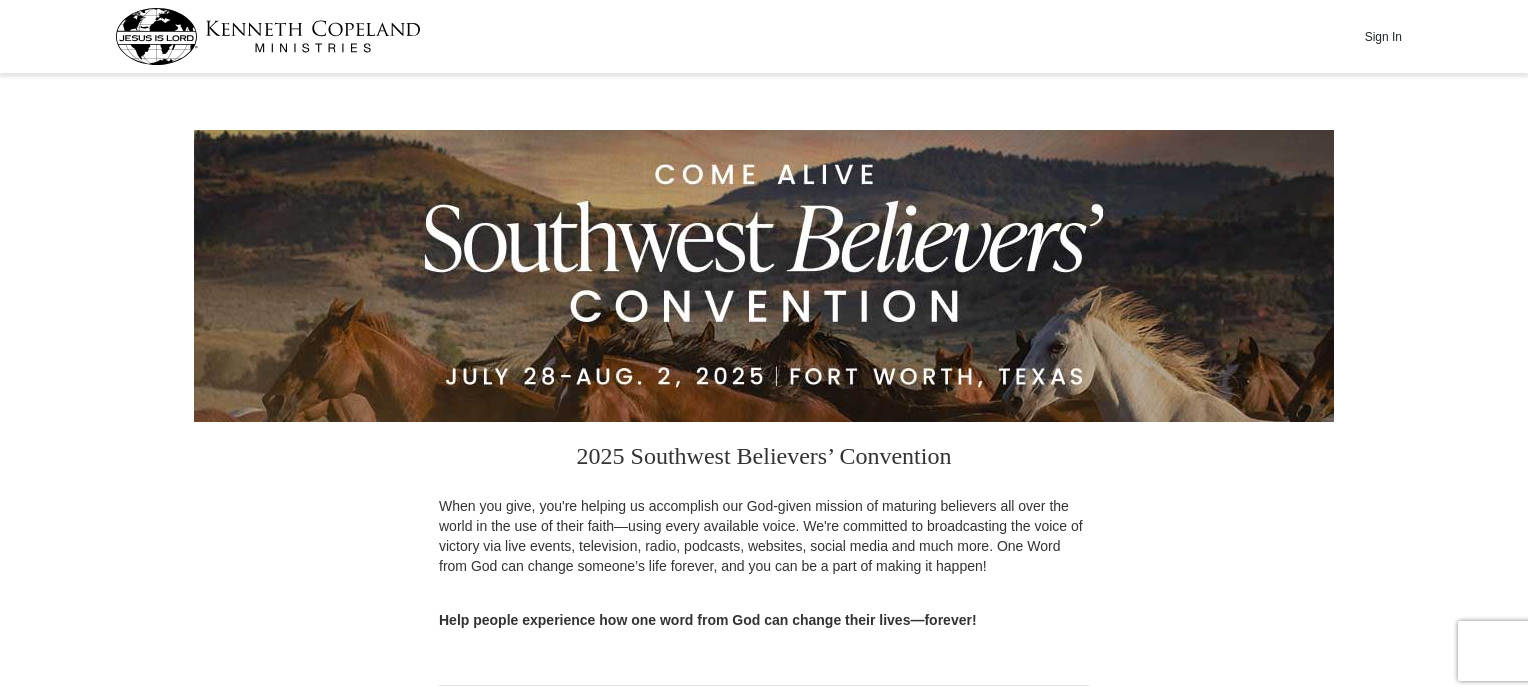 scroll, scrollTop: 0, scrollLeft: 0, axis: both 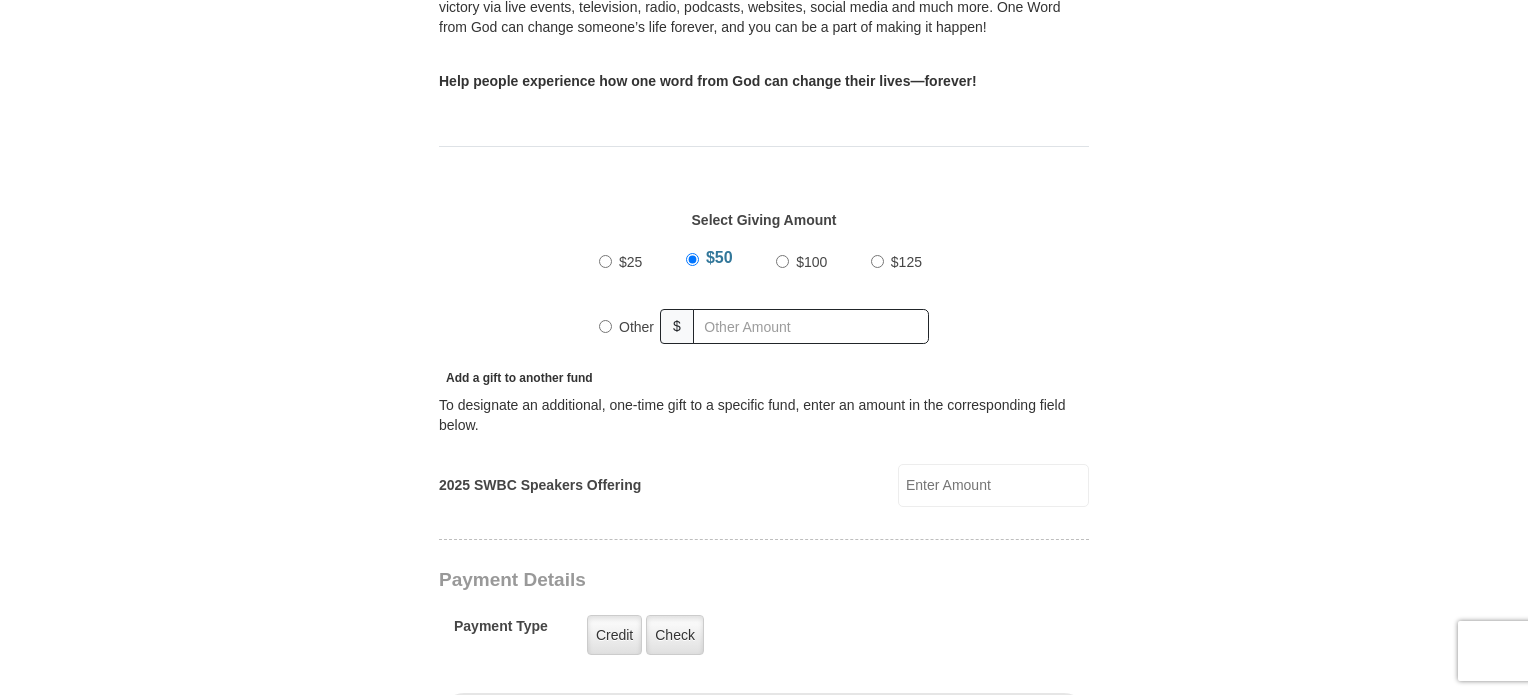 click on "Other" at bounding box center [605, 326] 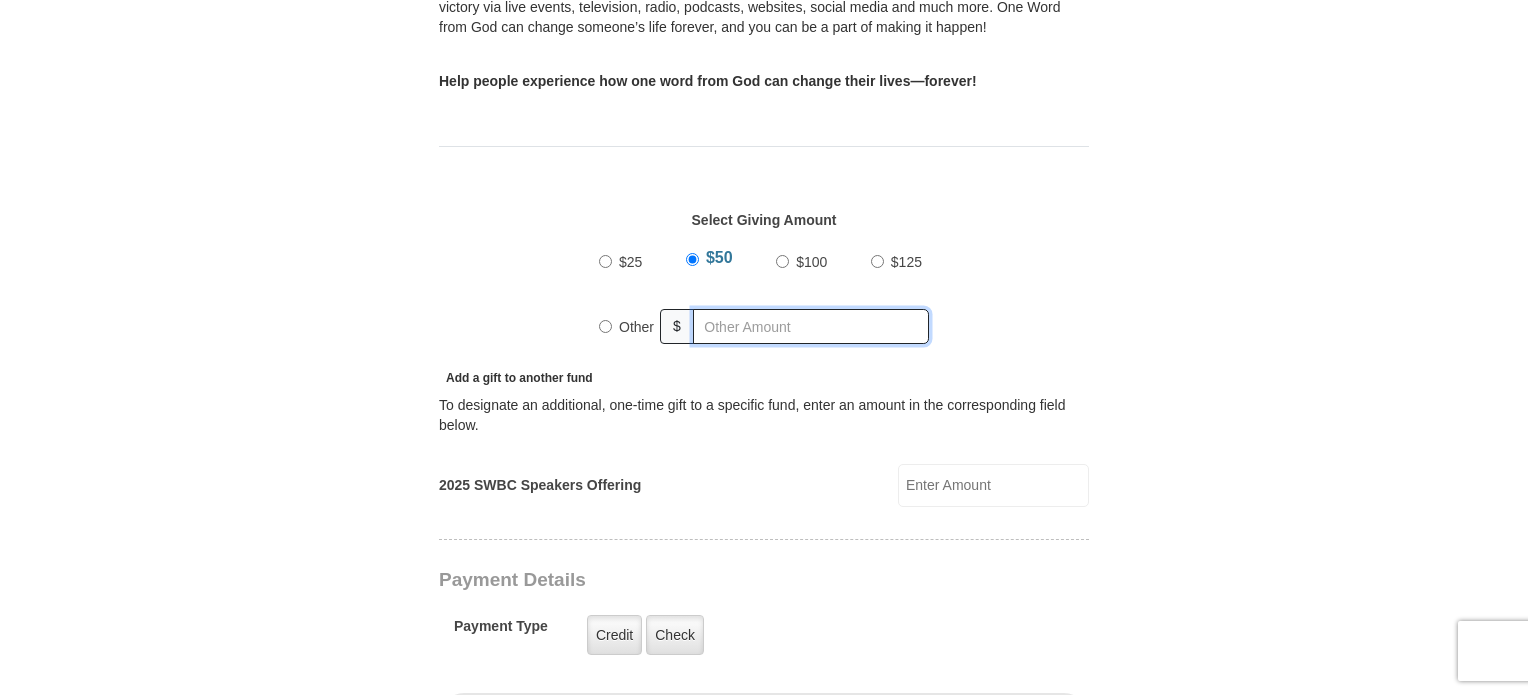 radio on "true" 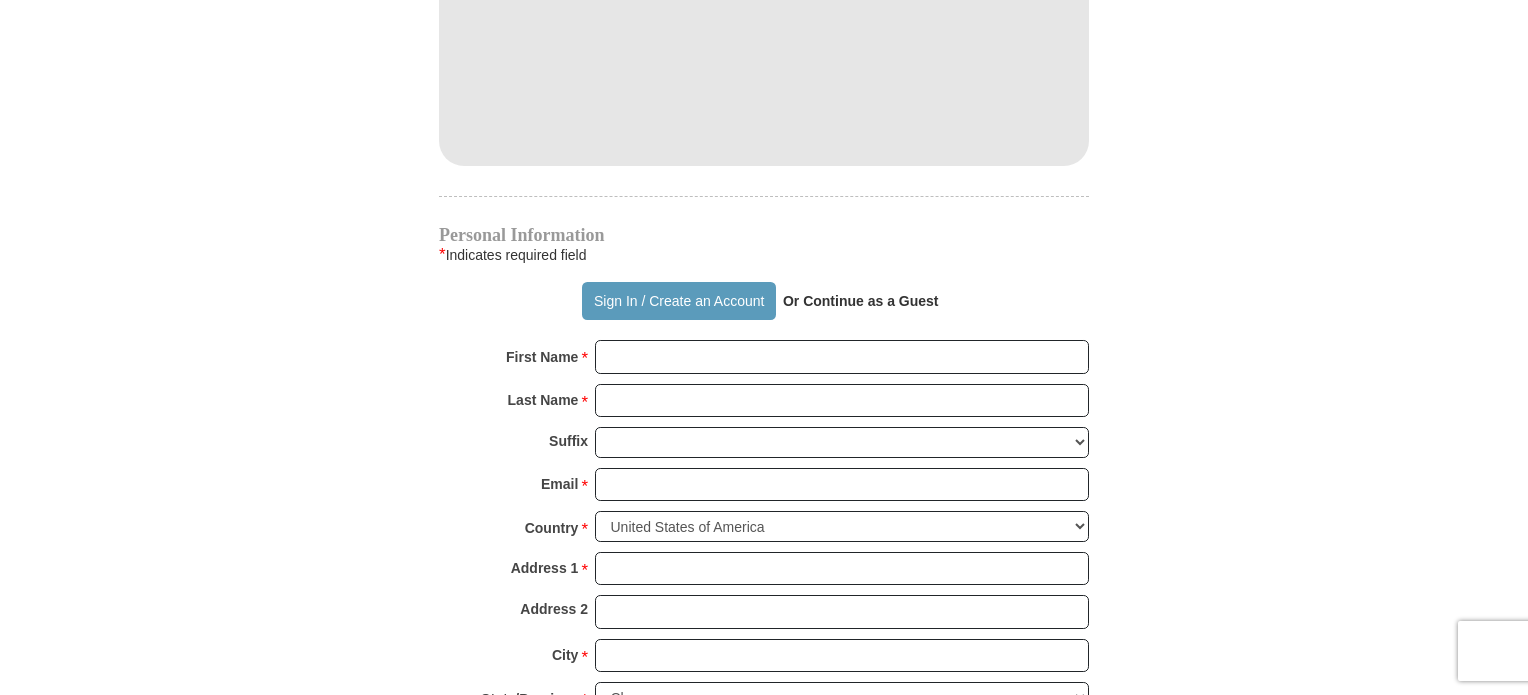 scroll, scrollTop: 1297, scrollLeft: 0, axis: vertical 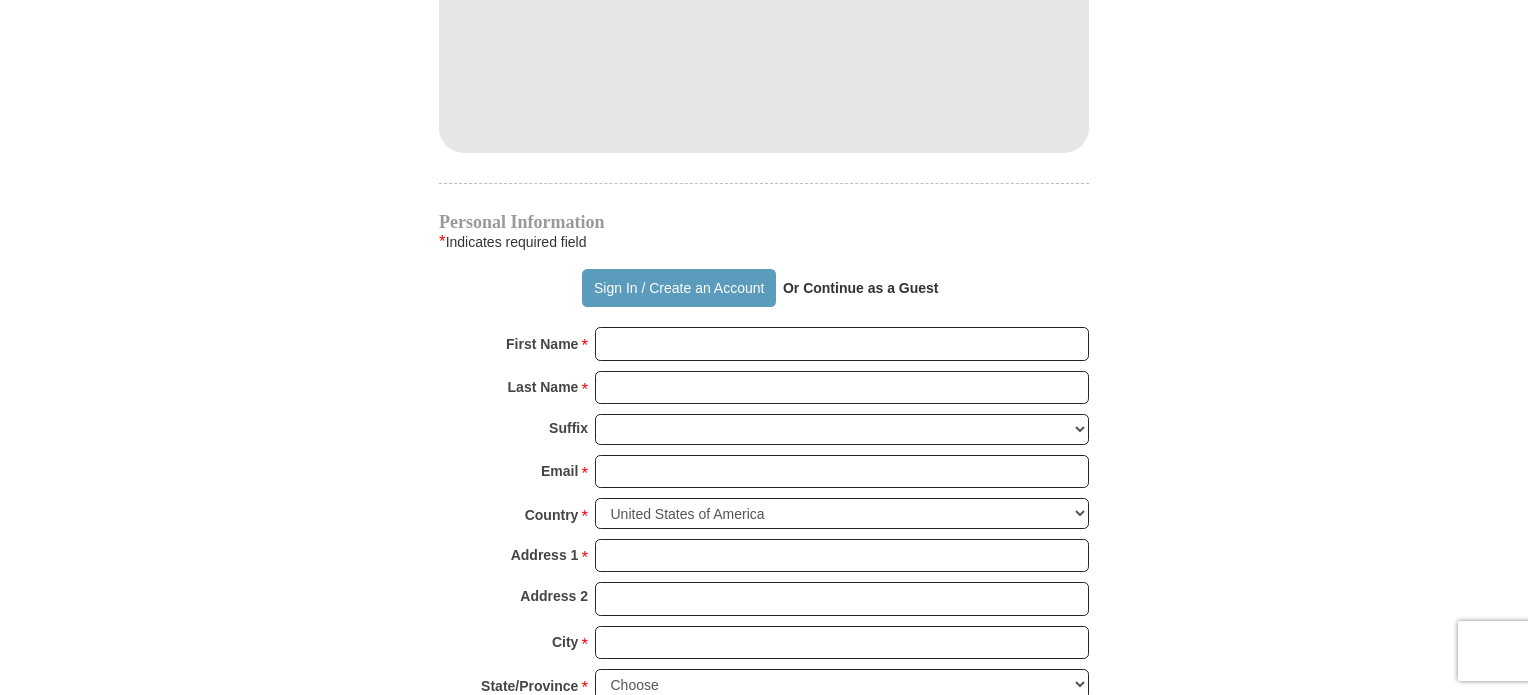 click on "Or Continue as a Guest" at bounding box center (861, 288) 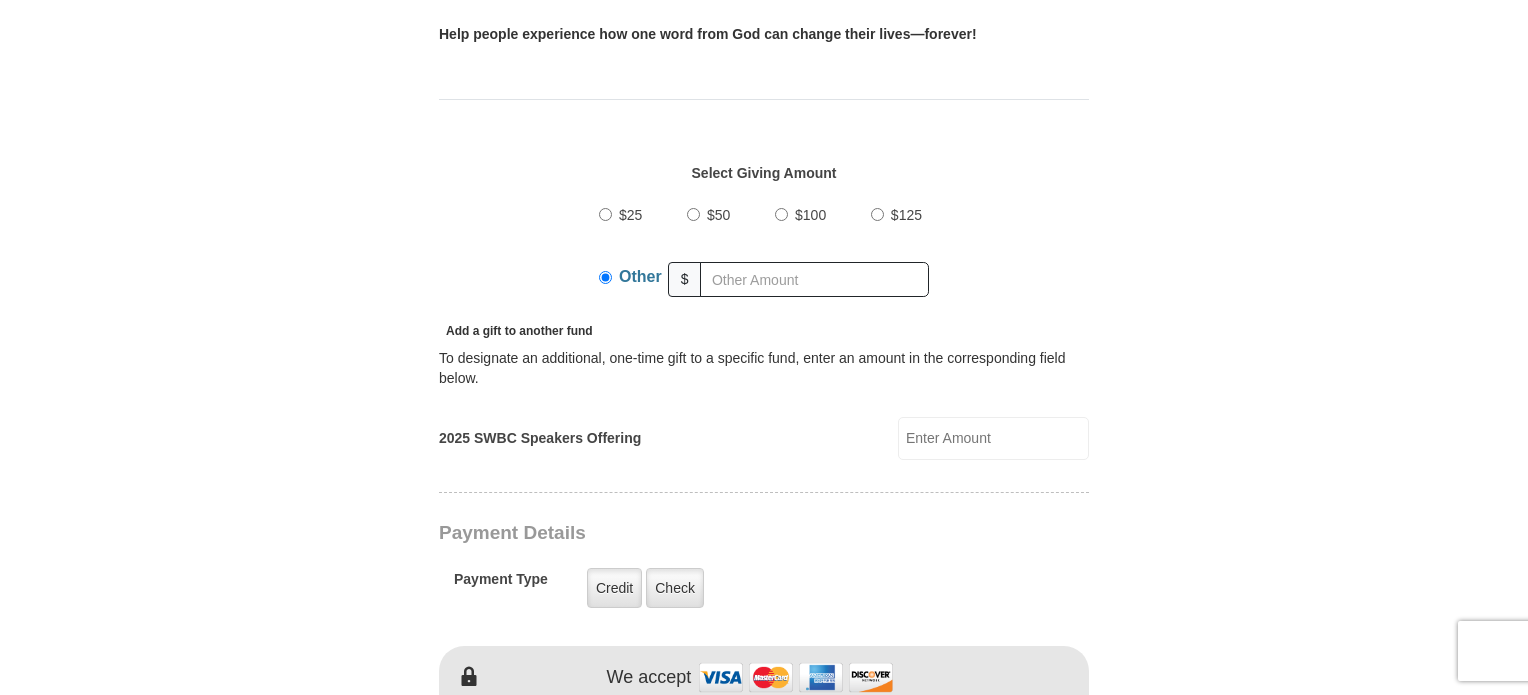 scroll, scrollTop: 0, scrollLeft: 0, axis: both 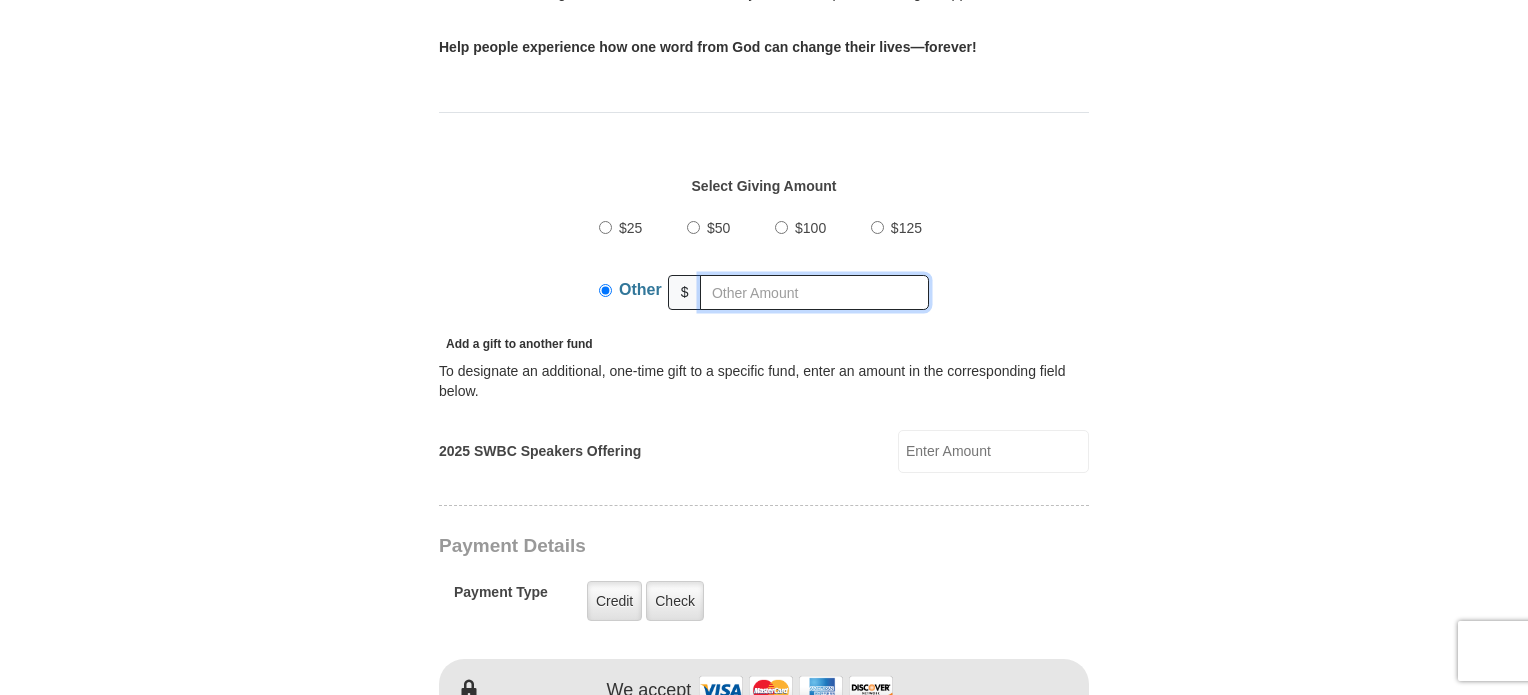 click at bounding box center (814, 292) 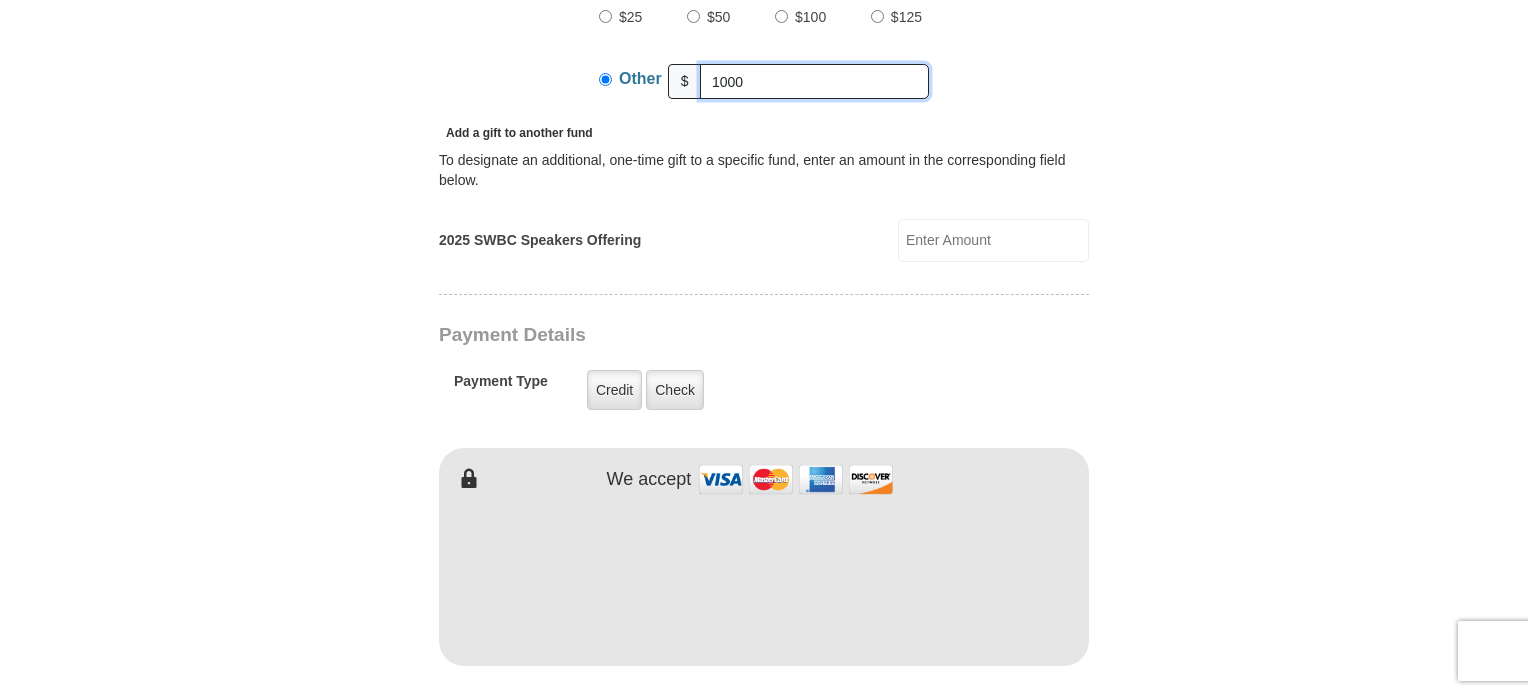 scroll, scrollTop: 797, scrollLeft: 0, axis: vertical 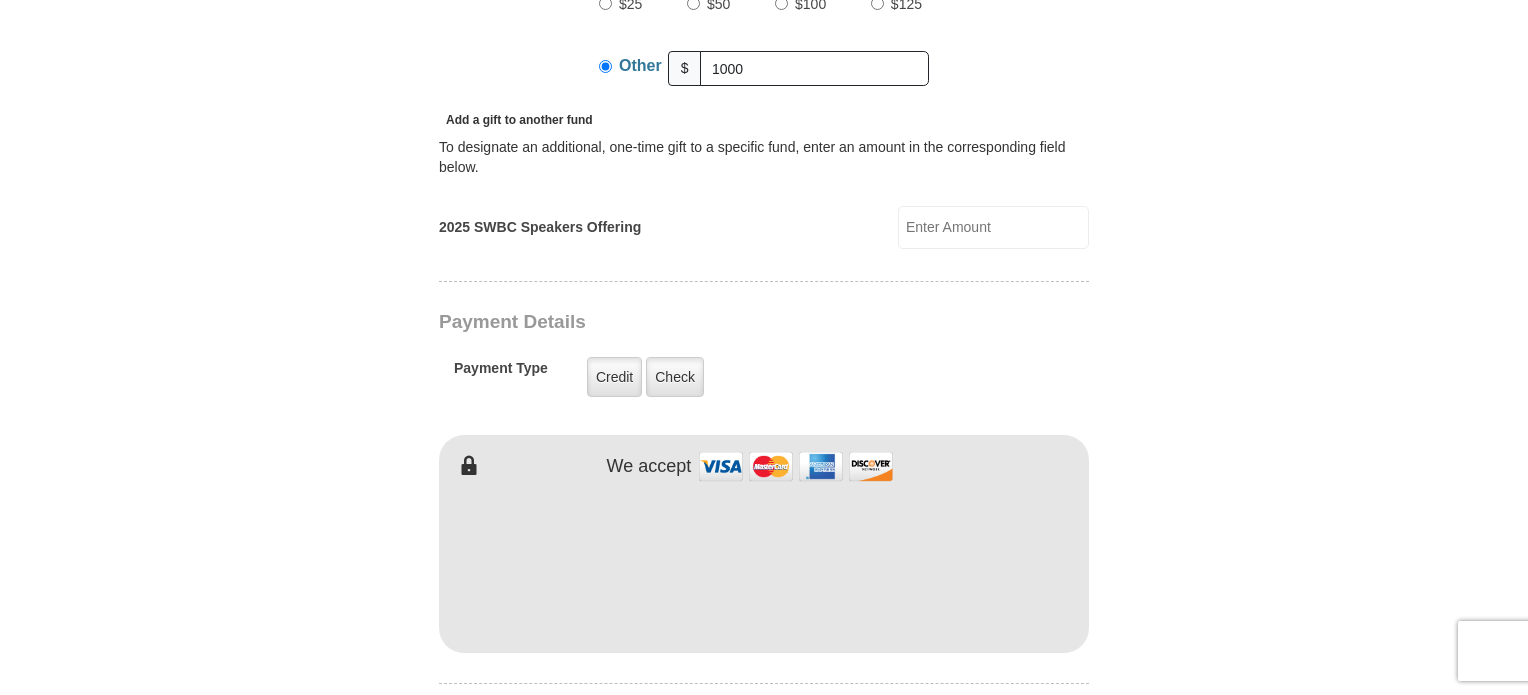 click on "2025 SWBC Speakers Offering" at bounding box center (993, 227) 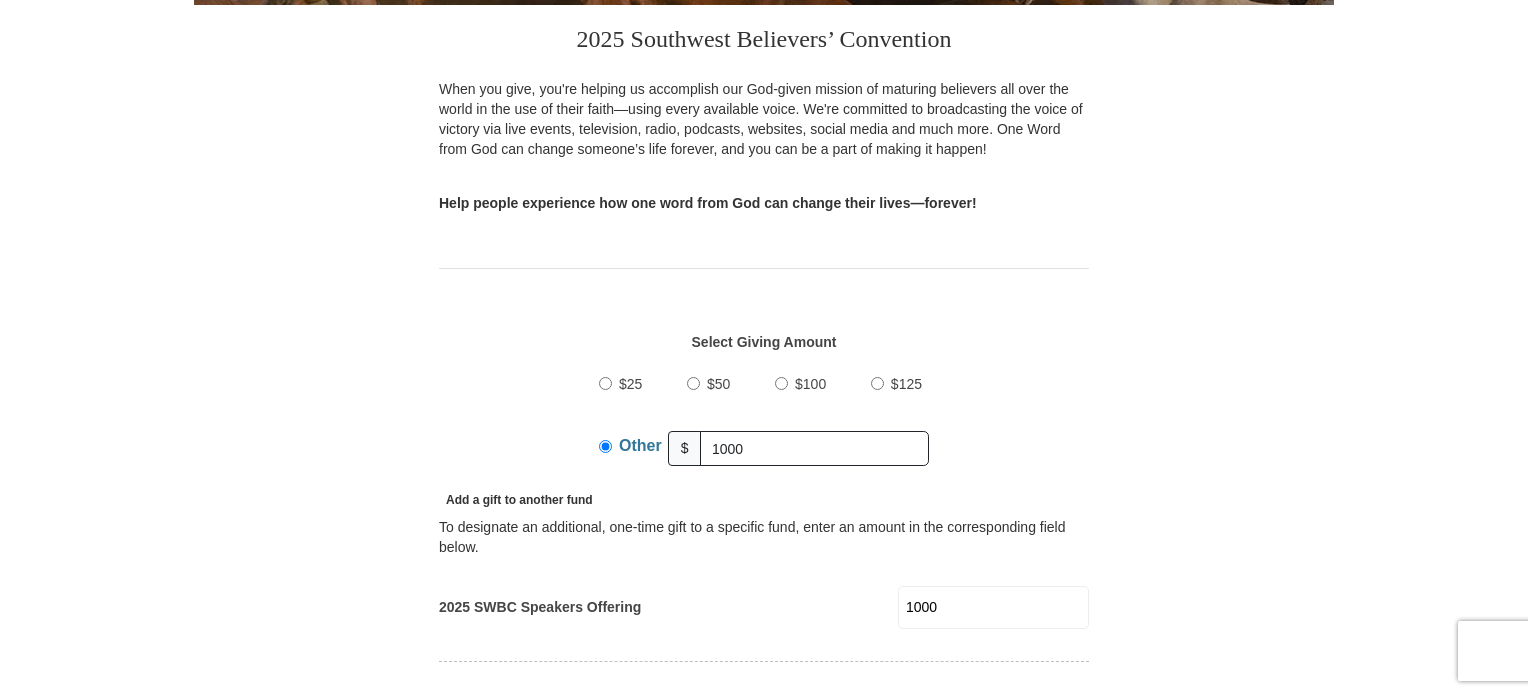 scroll, scrollTop: 508, scrollLeft: 0, axis: vertical 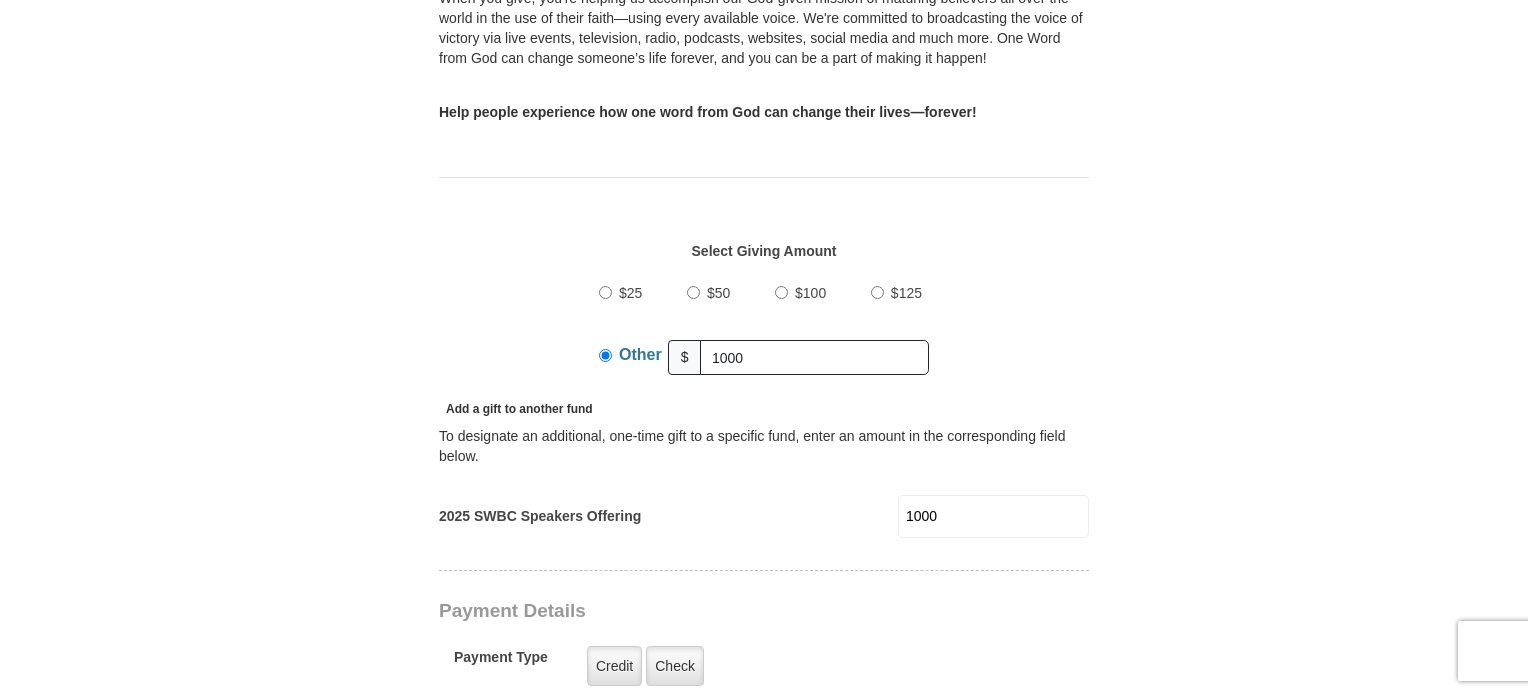 type on "1000" 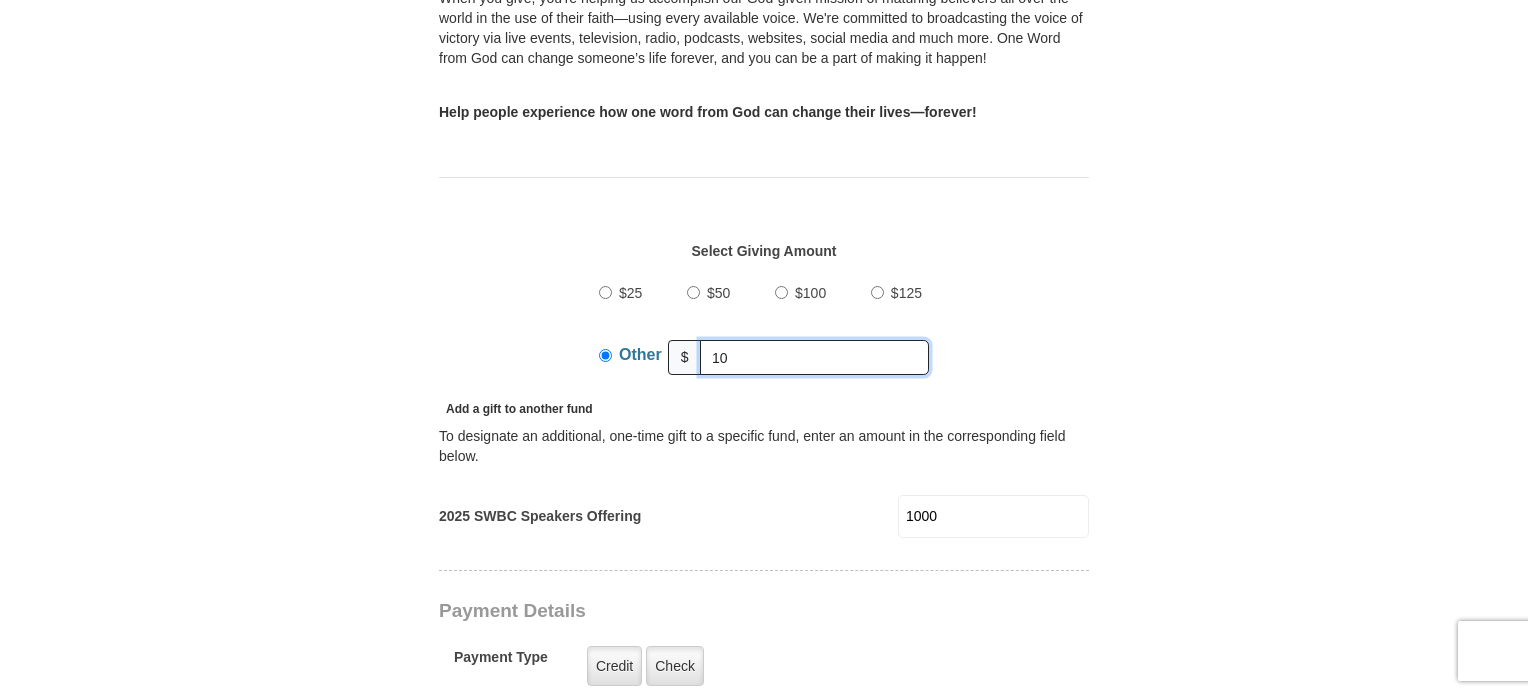 type on "1" 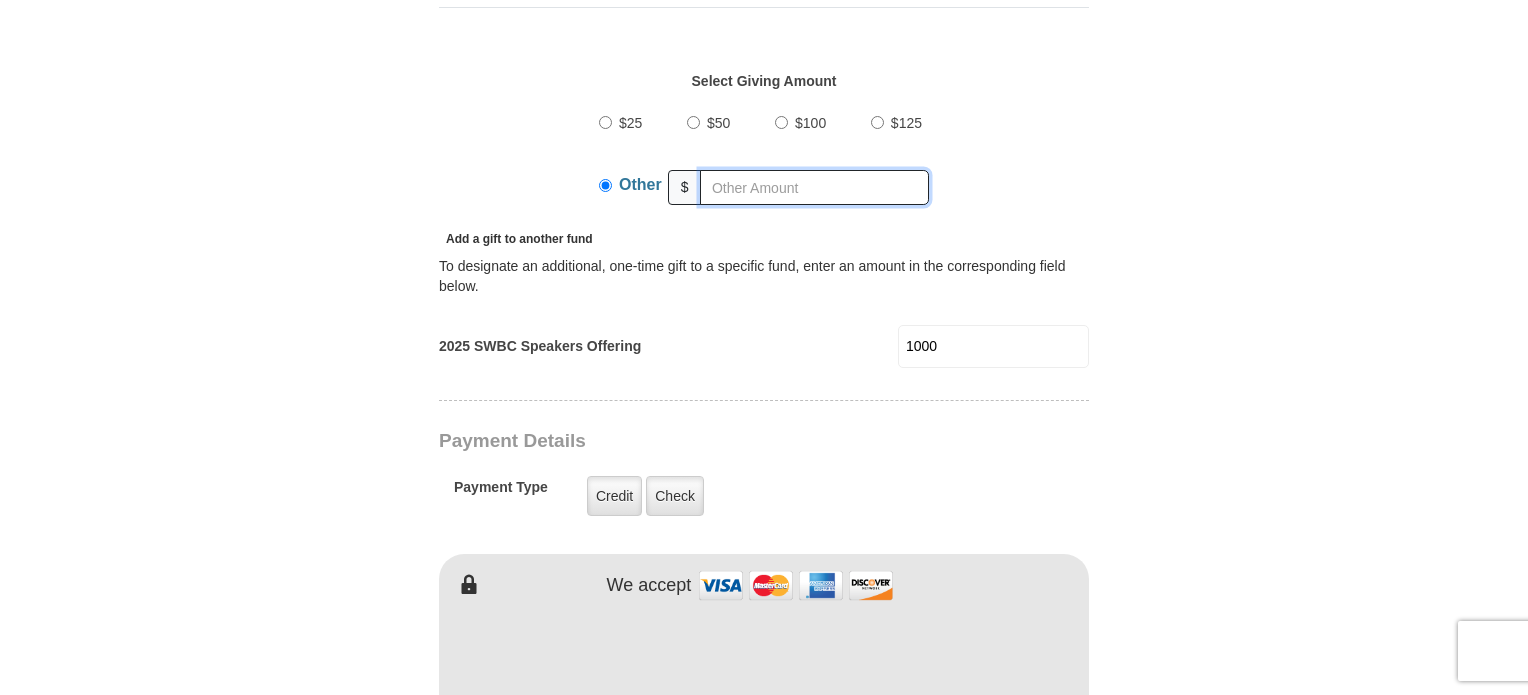 scroll, scrollTop: 704, scrollLeft: 0, axis: vertical 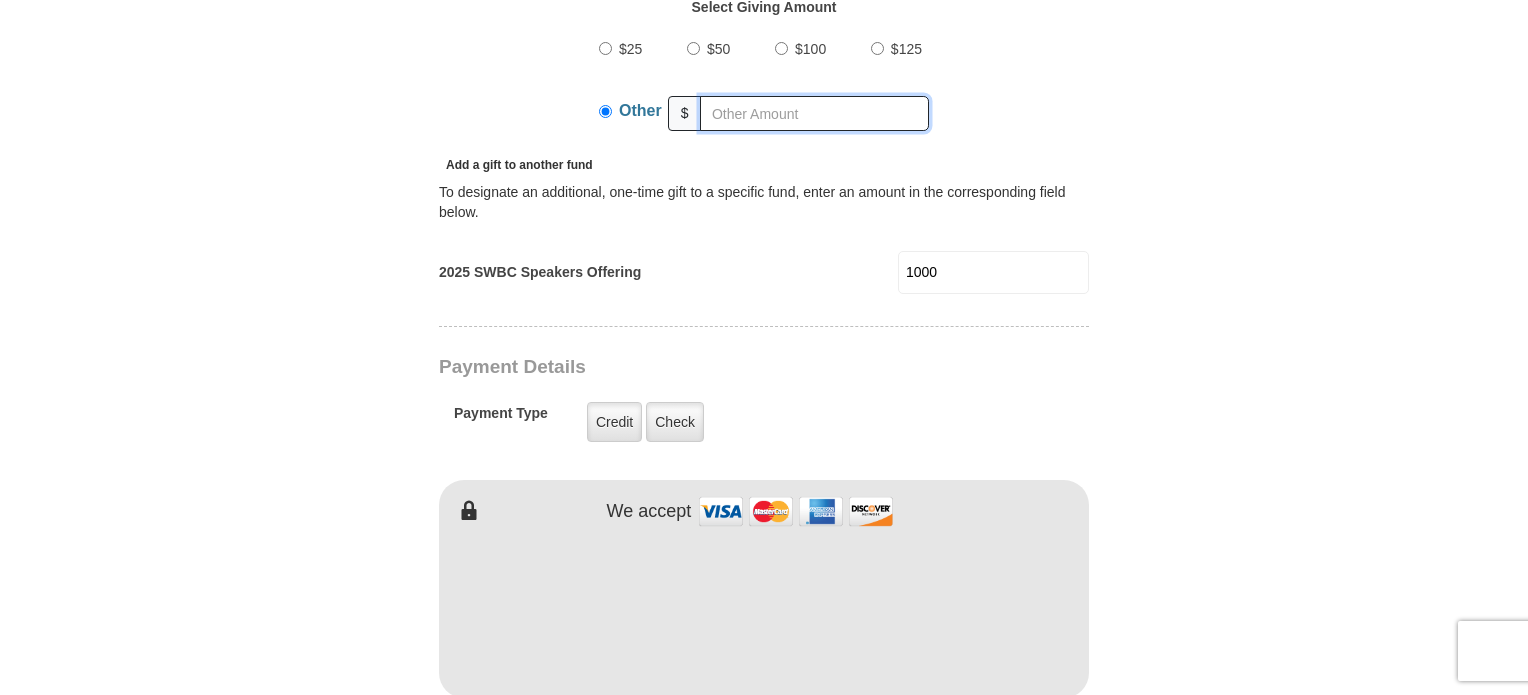 type 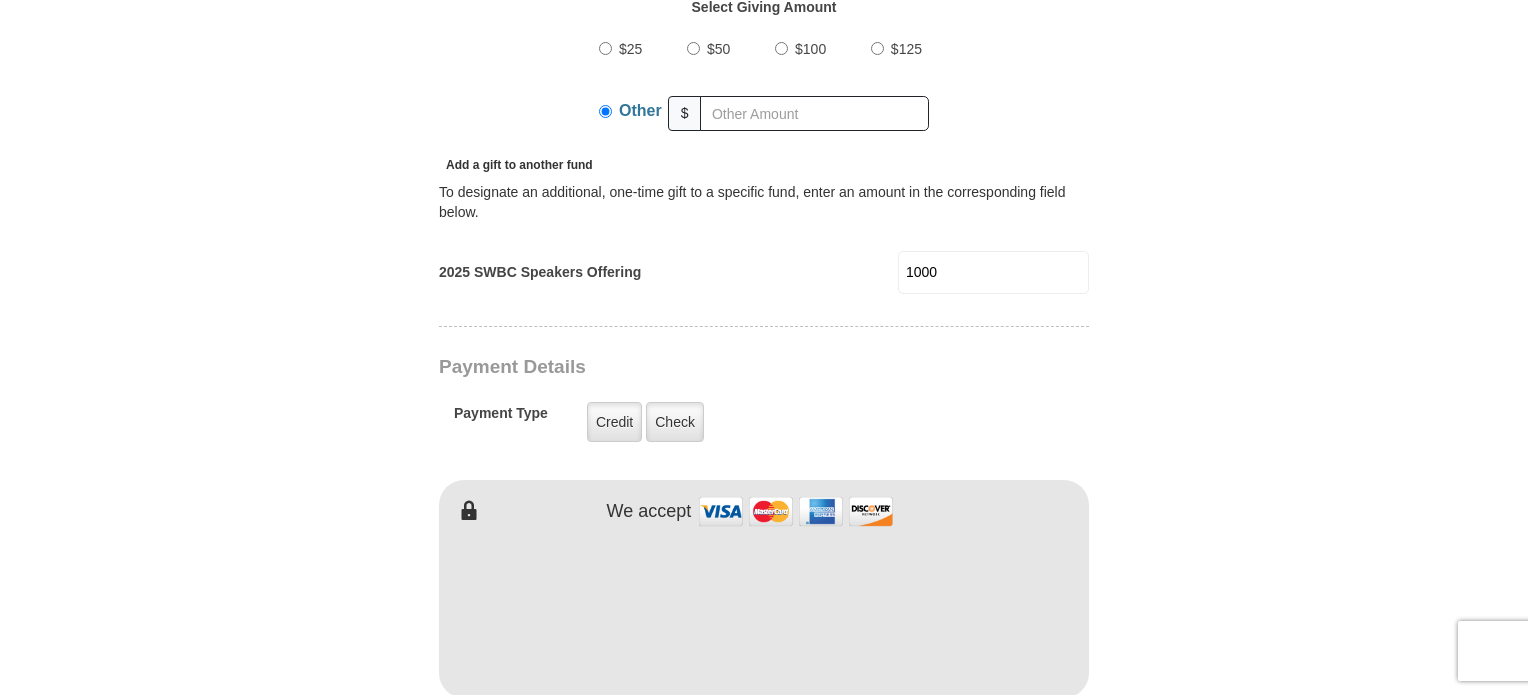 click on "1000" at bounding box center (993, 272) 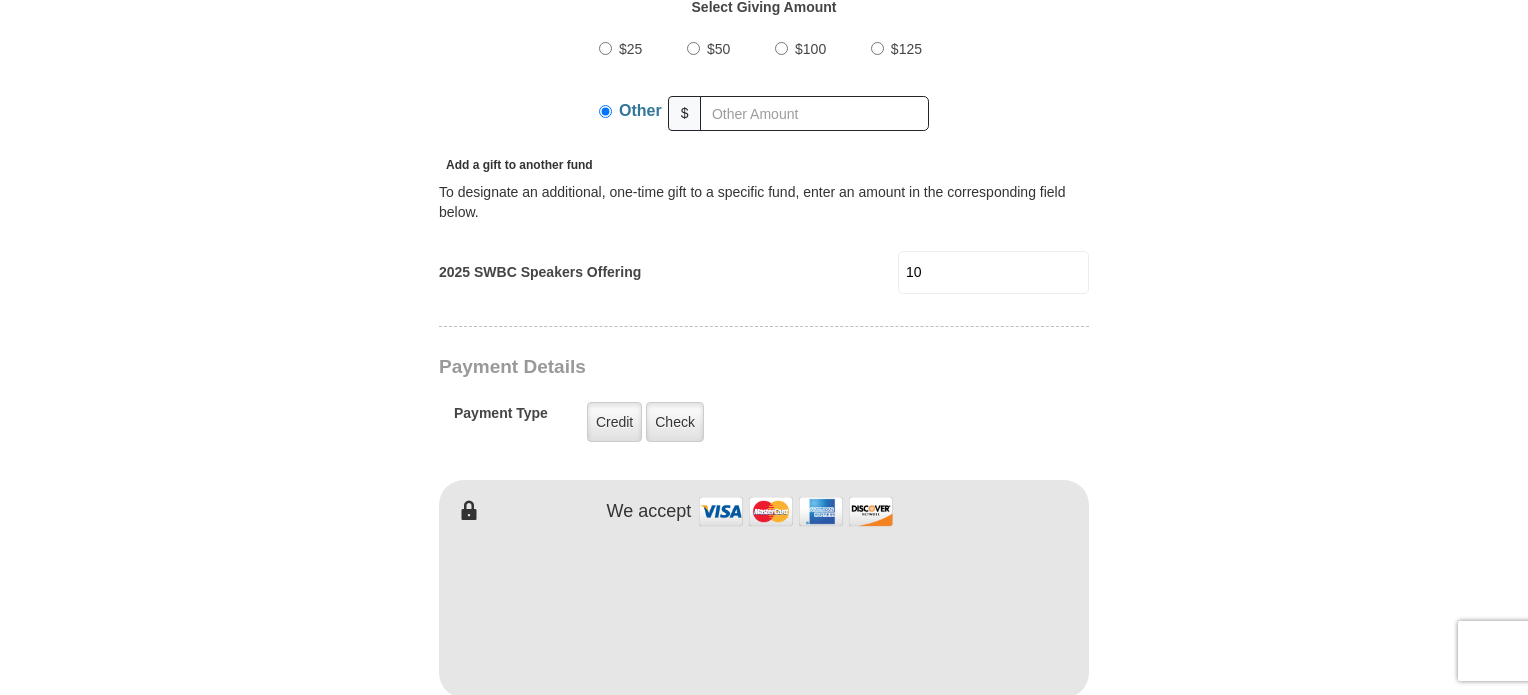 type on "1" 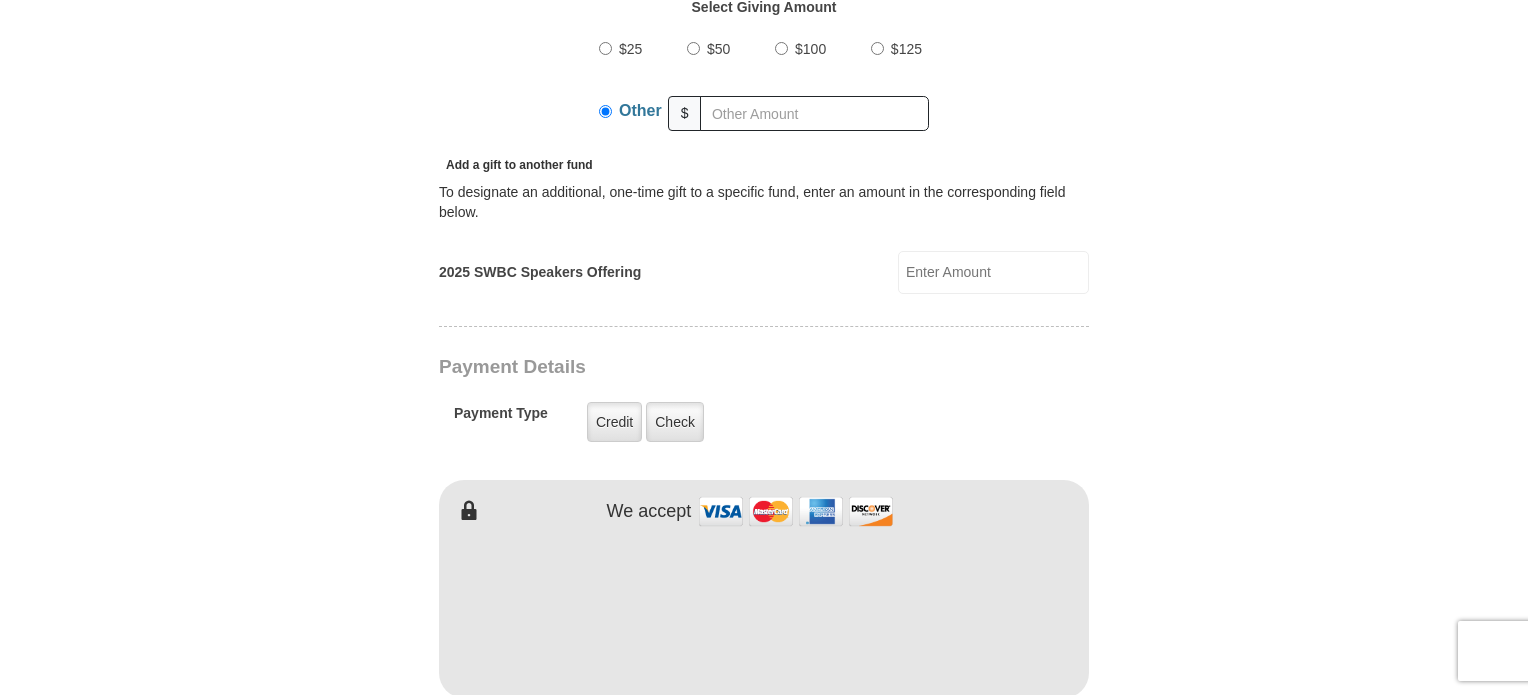 type 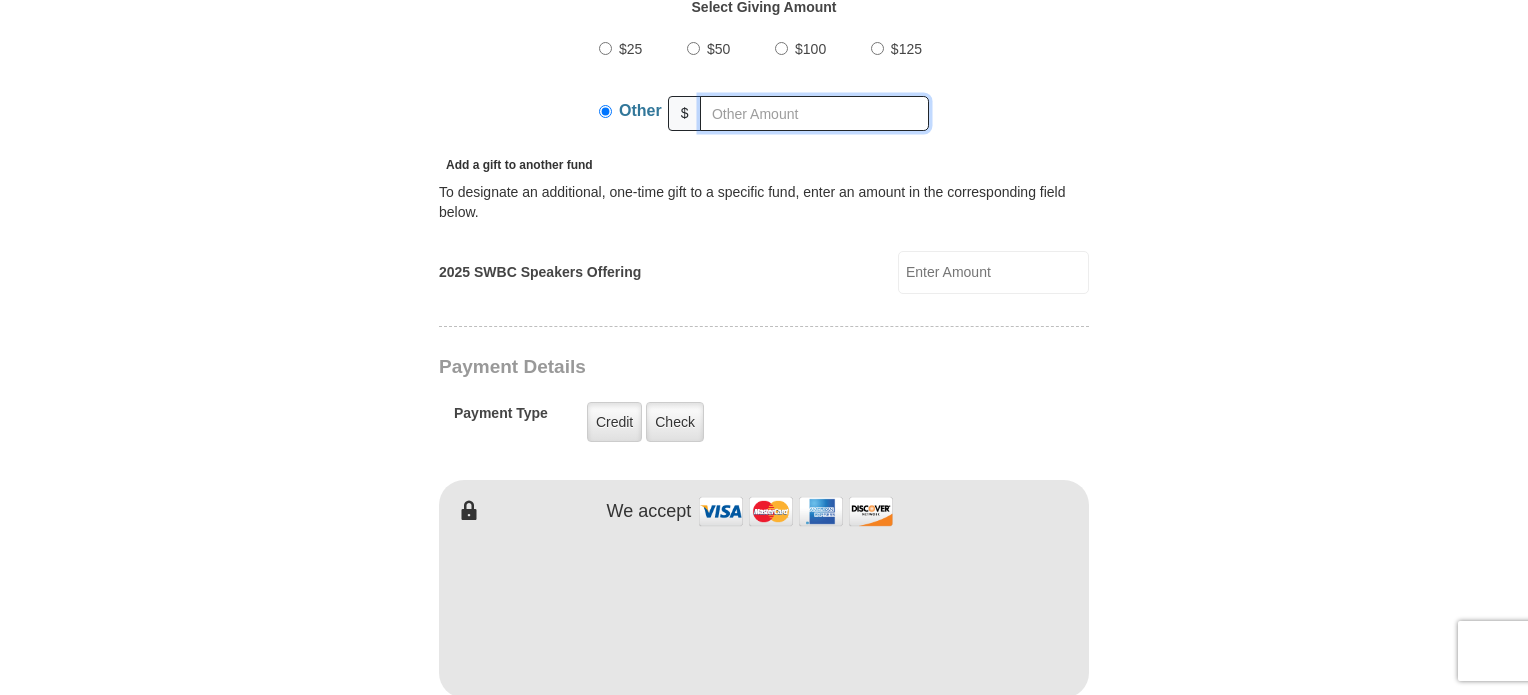 click at bounding box center [814, 113] 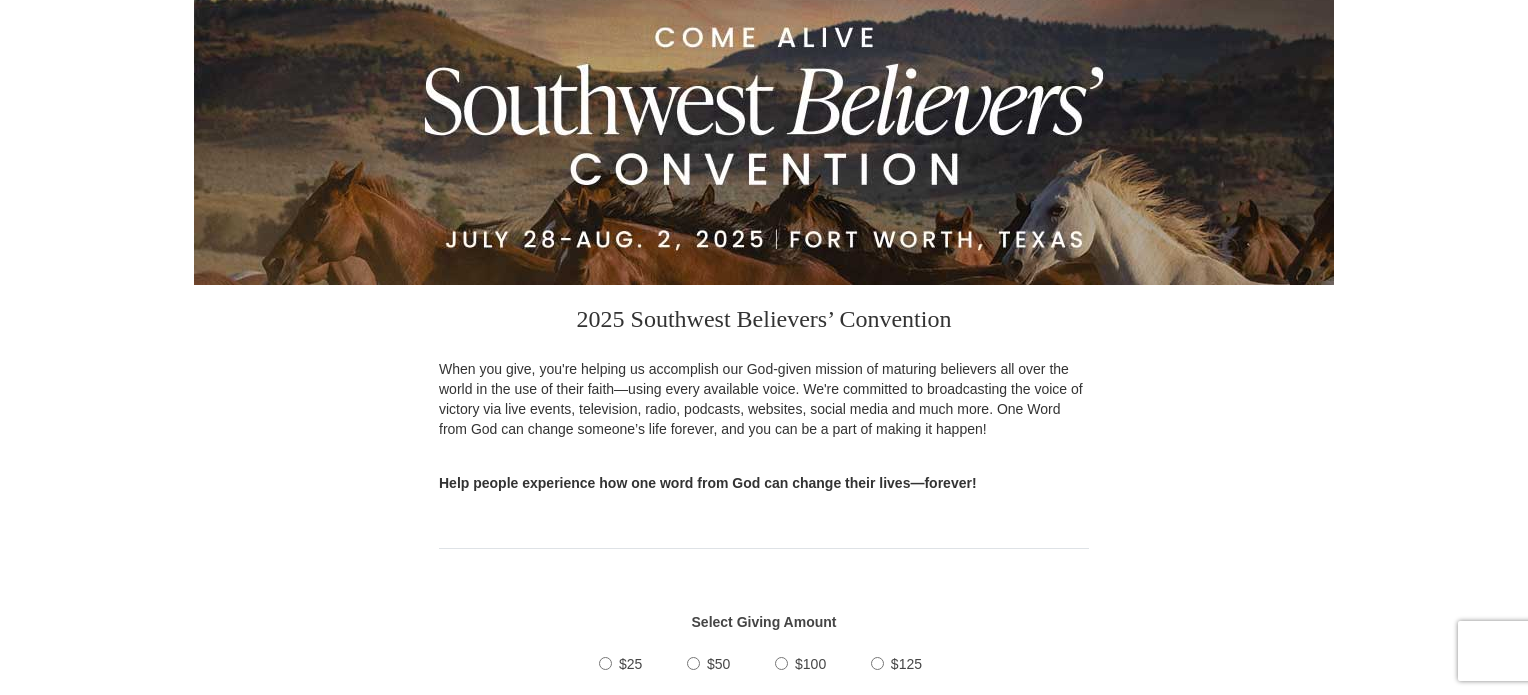 scroll, scrollTop: 0, scrollLeft: 0, axis: both 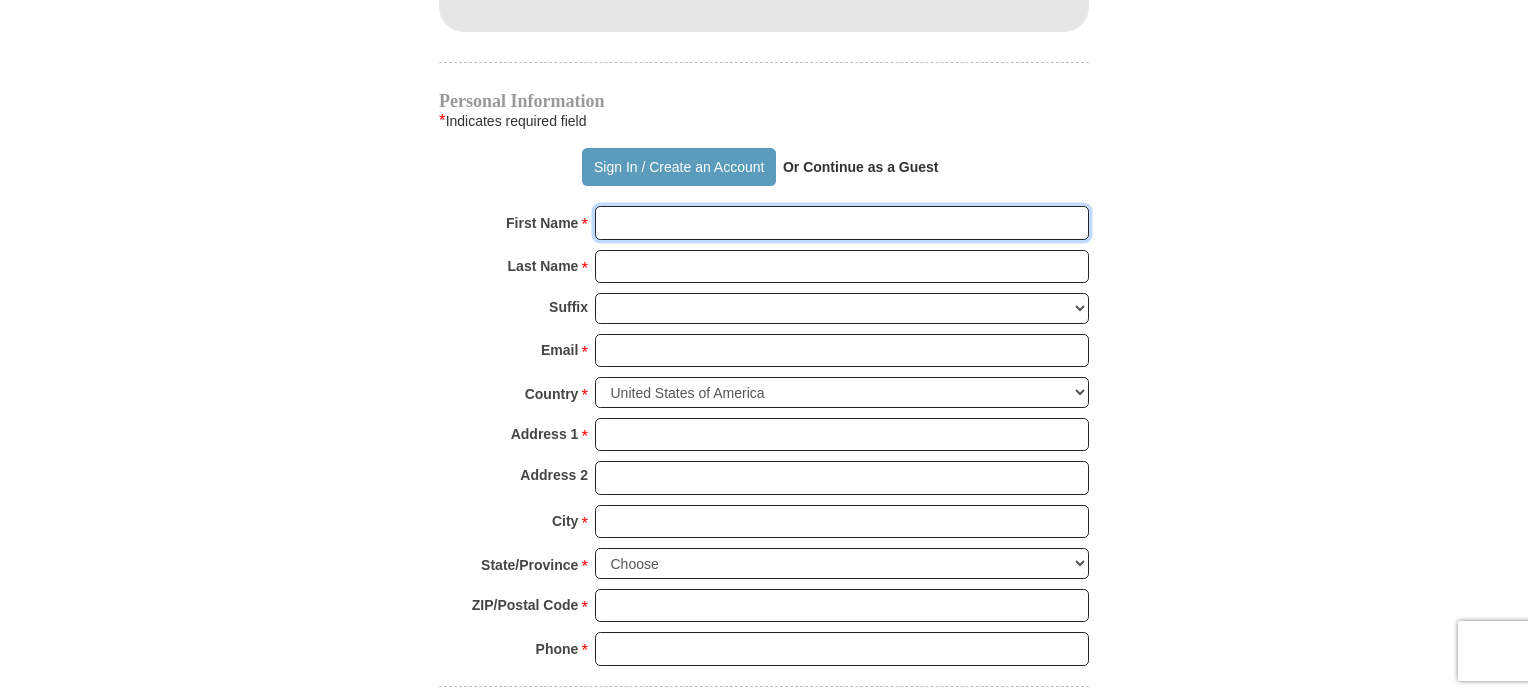 click on "First Name
*" at bounding box center [842, 223] 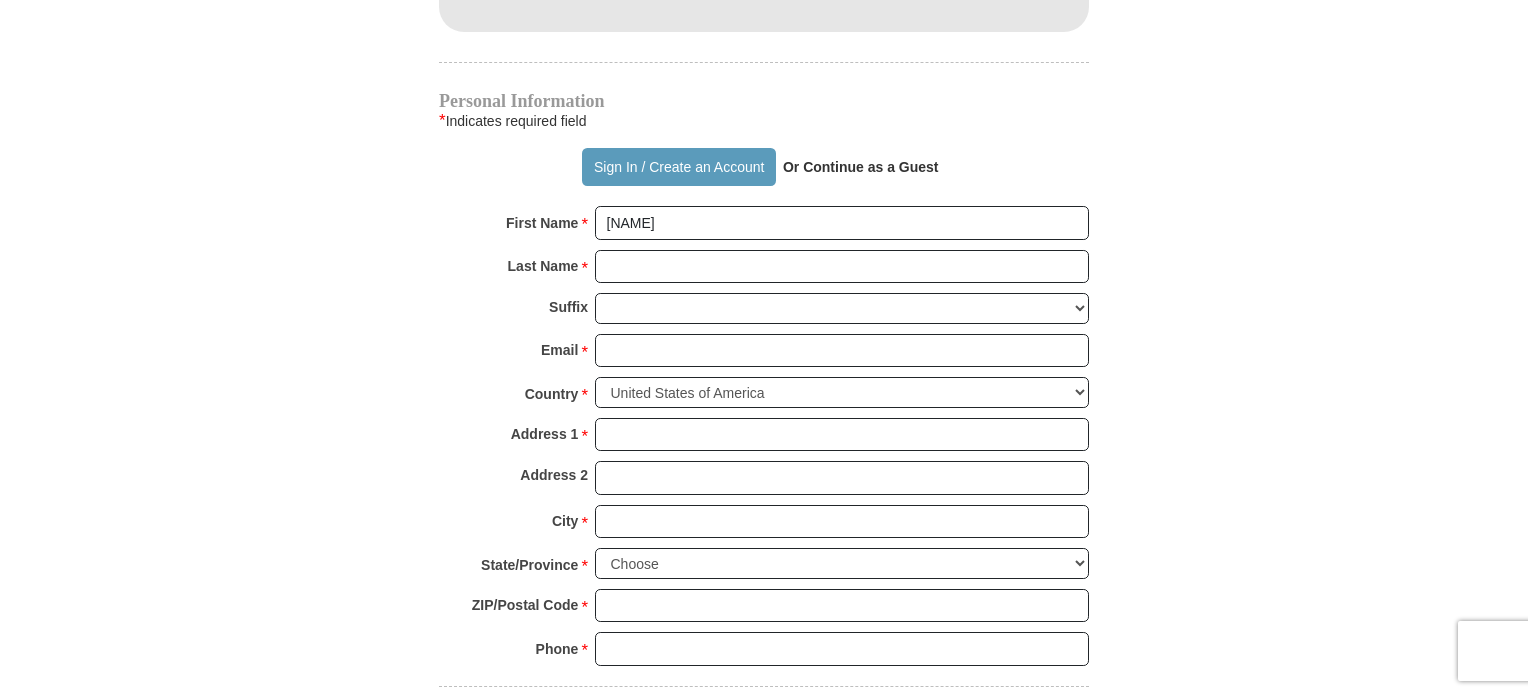 click on "Or Continue as a Guest" at bounding box center (861, 167) 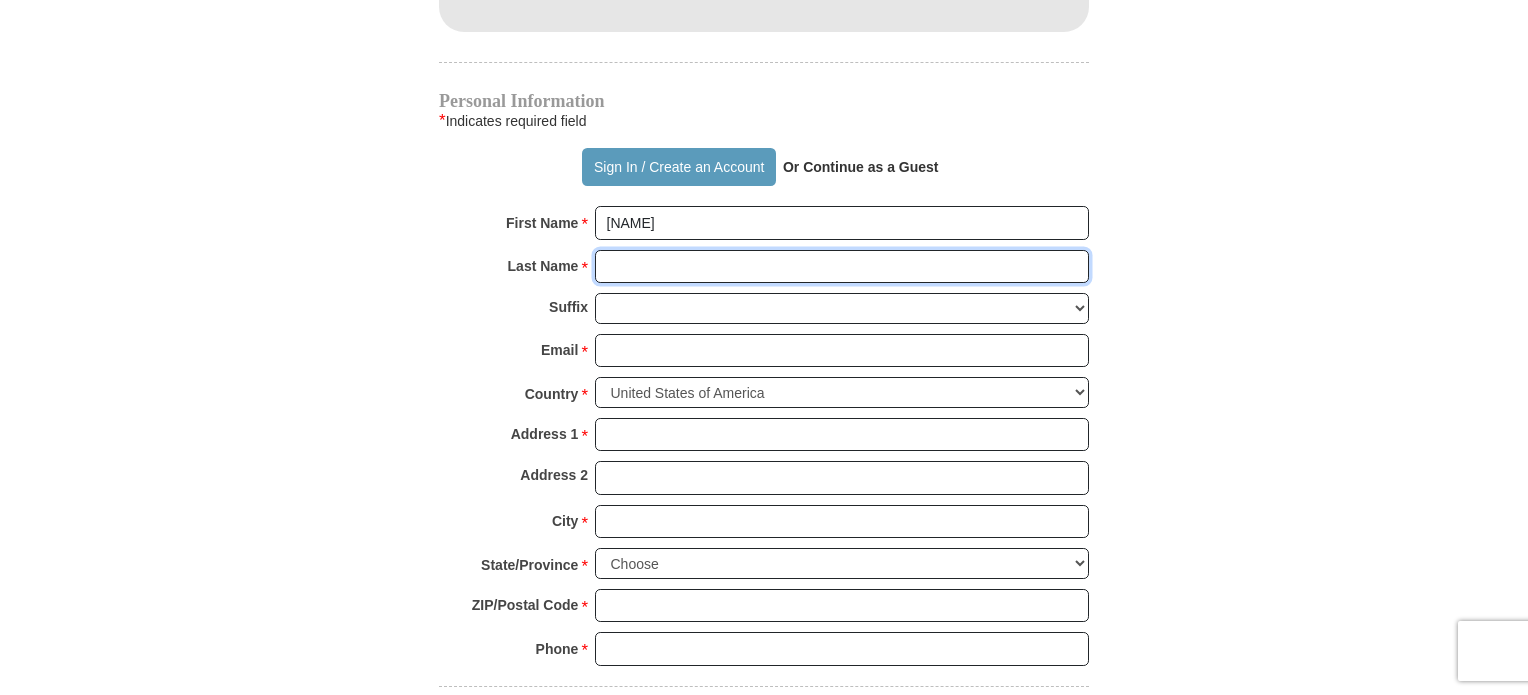 click on "Last Name
*" at bounding box center [842, 267] 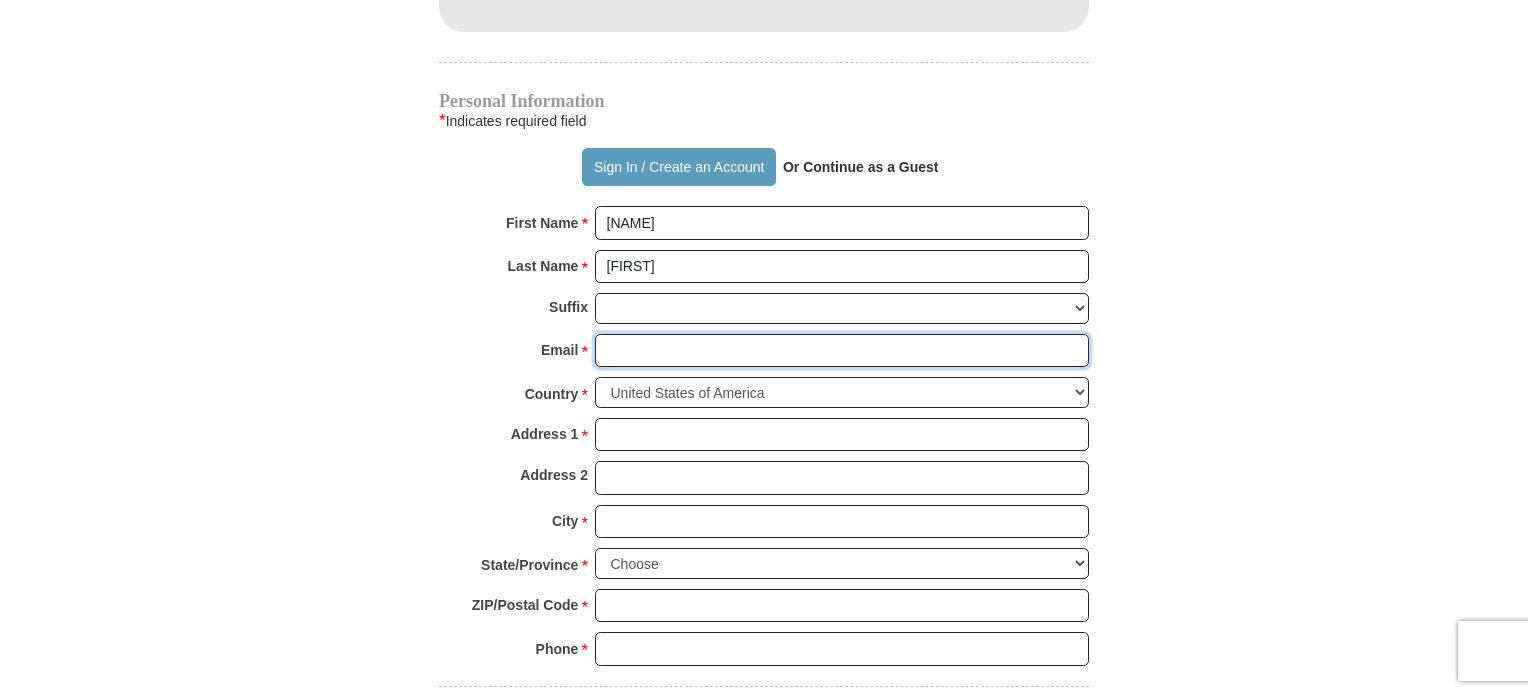 click on "Email
*" at bounding box center (842, 351) 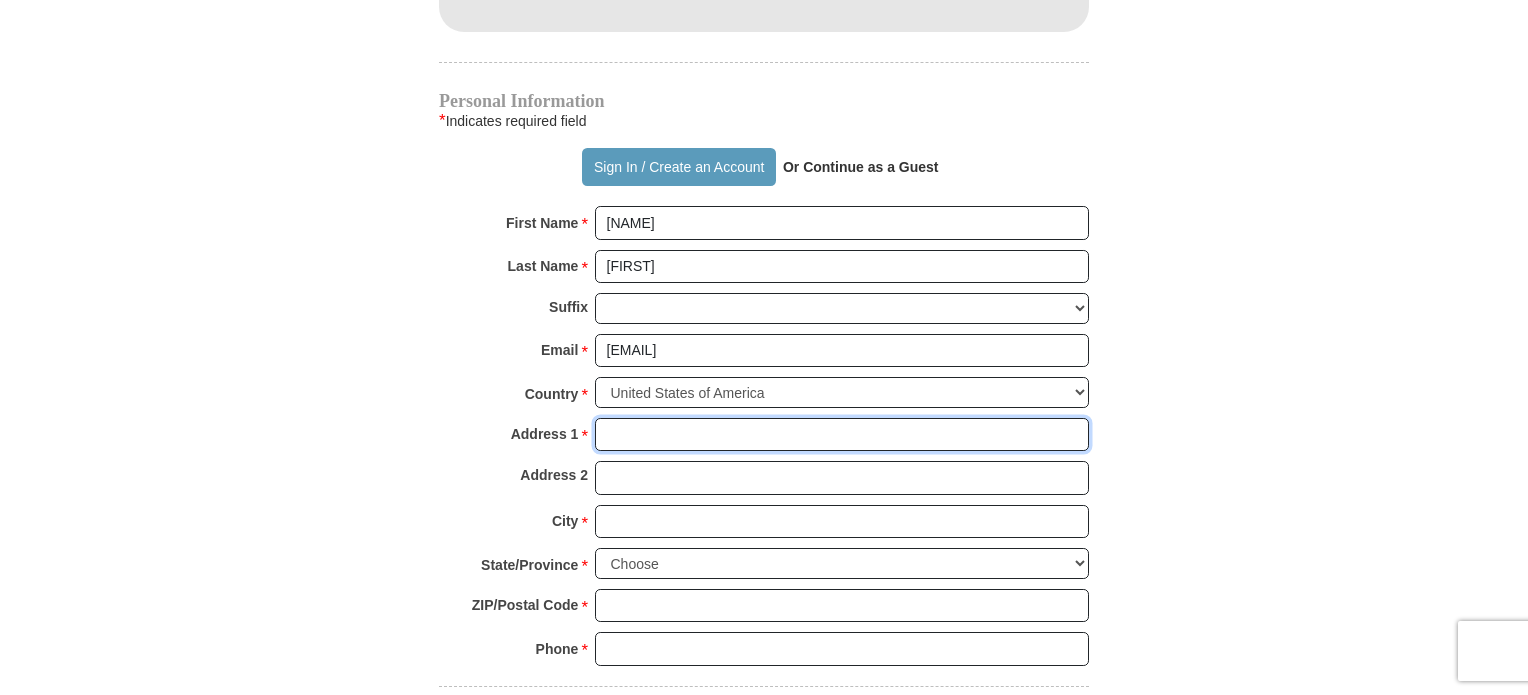 click on "Address 1
*" at bounding box center [842, 435] 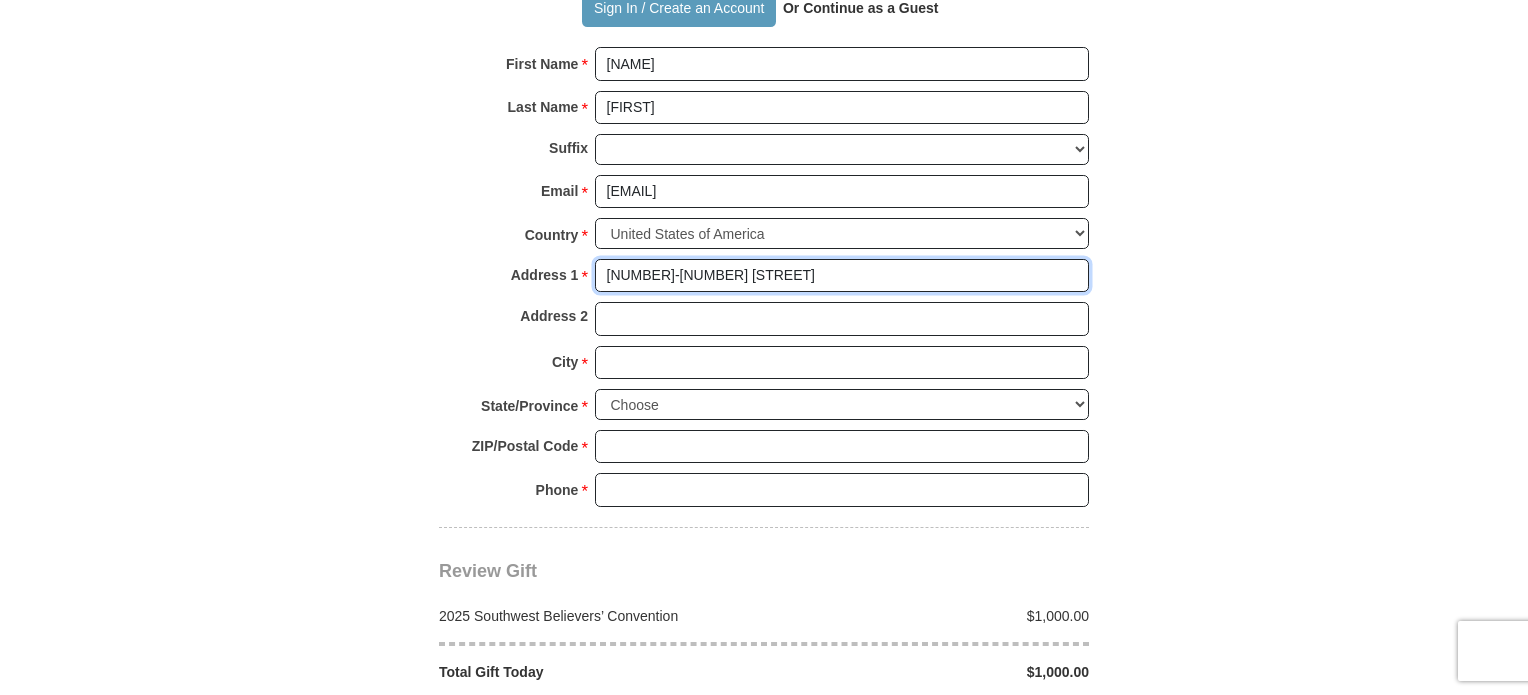 scroll, scrollTop: 1604, scrollLeft: 0, axis: vertical 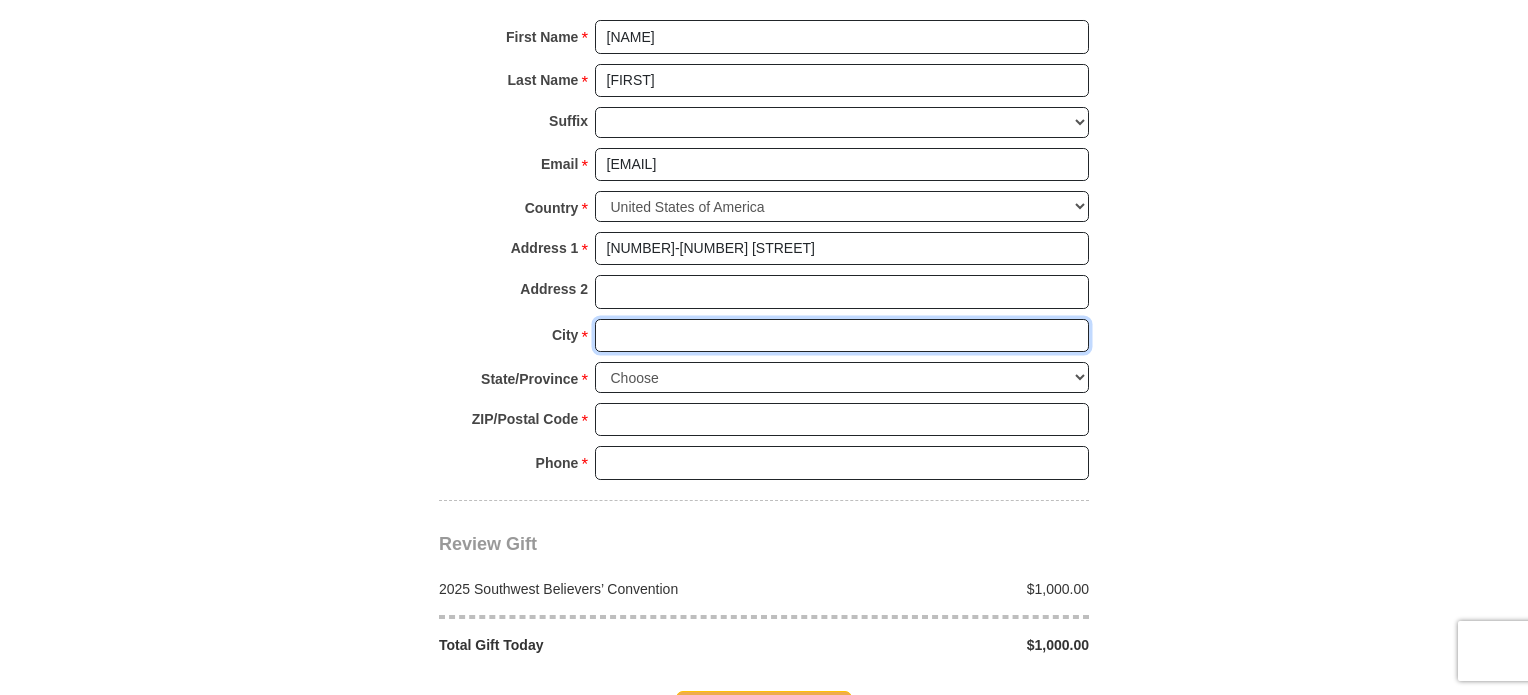 click on "City
*" at bounding box center (842, 336) 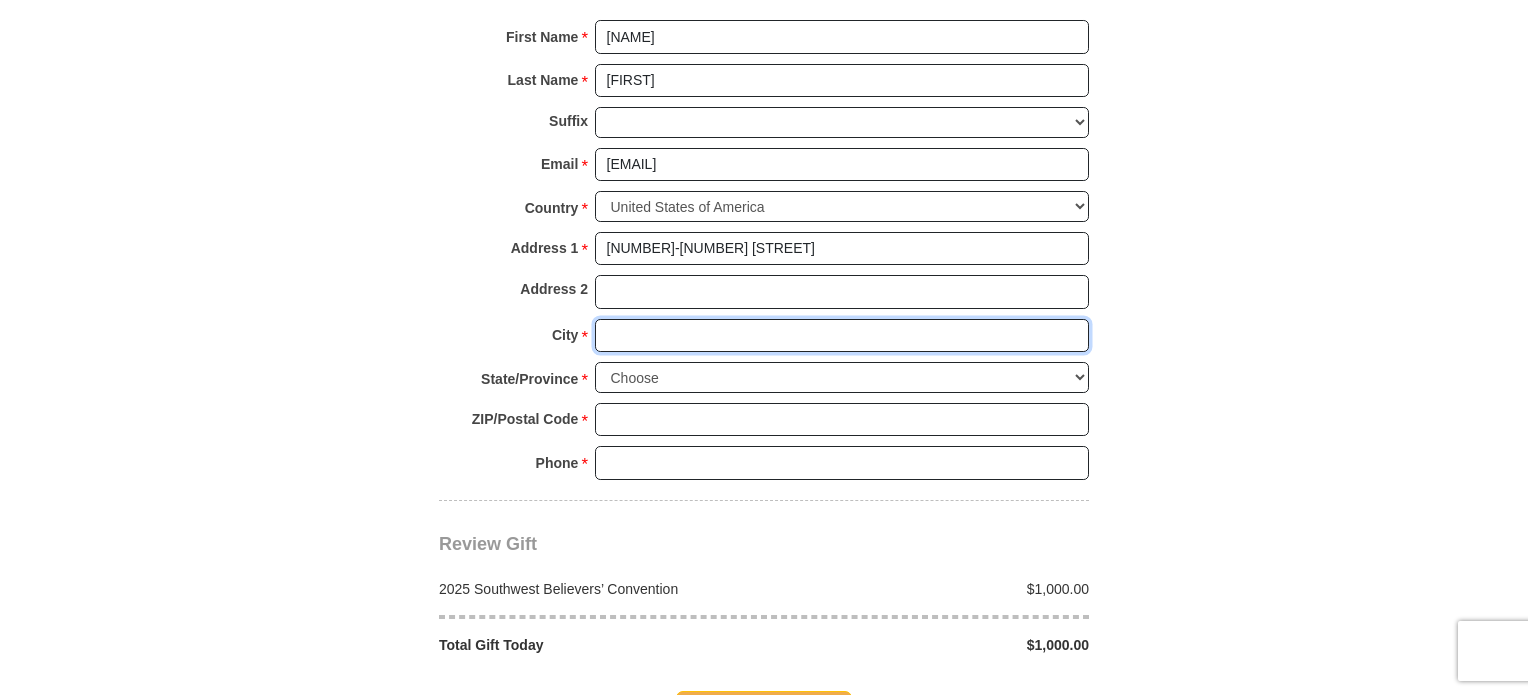 type on "[CITY]" 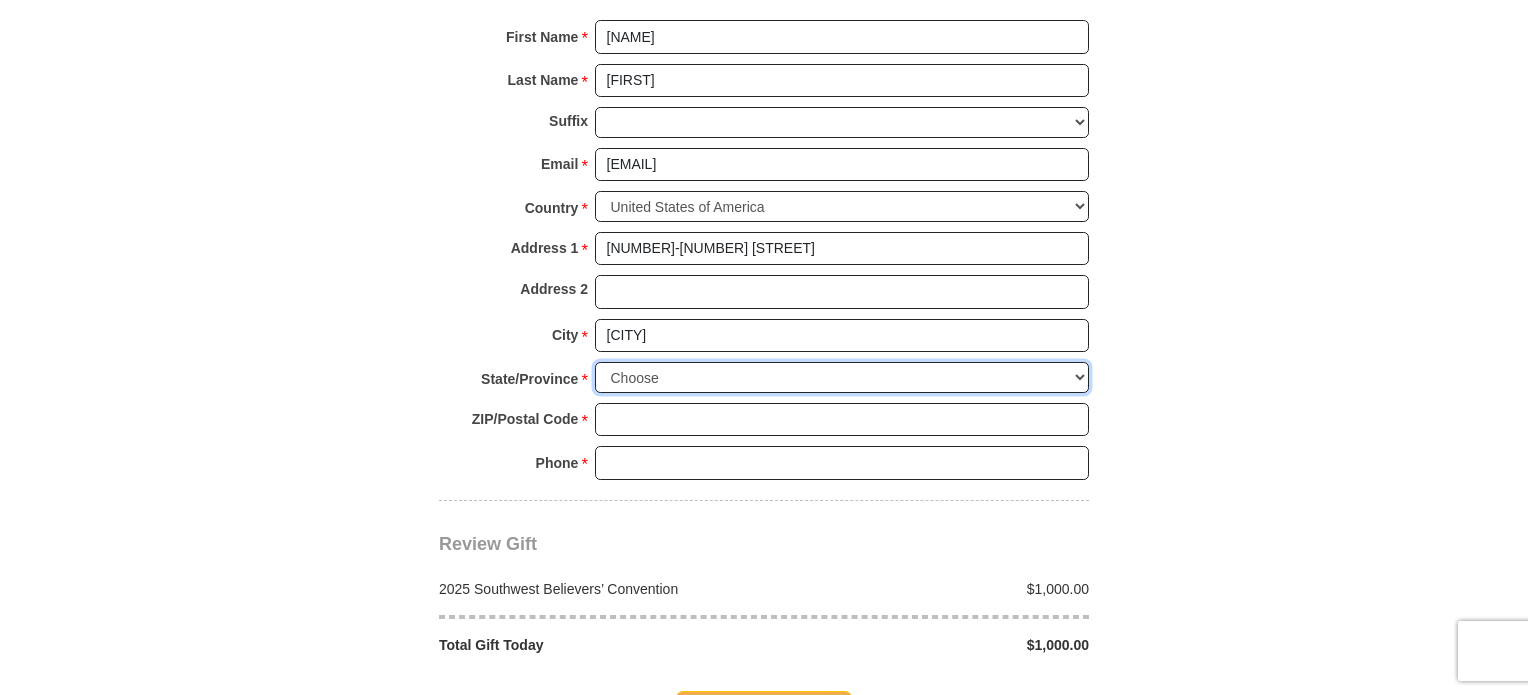 click on "Choose Alabama Alaska American Samoa Arizona Arkansas Armed Forces Americas Armed Forces Europe Armed Forces Pacific California Colorado Connecticut Delaware District of Columbia Federated States of Micronesia Florida Georgia Guam Hawaii Idaho Illinois Indiana Iowa Kansas Kentucky Louisiana Maine Marshall Islands Maryland Massachusetts Michigan Minnesota Mississippi Missouri Montana Nebraska Nevada New Hampshire New Jersey New Mexico New York North Carolina North Dakota Northern Mariana Islands Ohio Oklahoma Oregon Palau Pennsylvania Puerto Rico Rhode Island South Carolina South Dakota Tennessee Texas Utah Vermont Virgin Islands Virginia Washington West Virginia Wisconsin Wyoming" at bounding box center (842, 377) 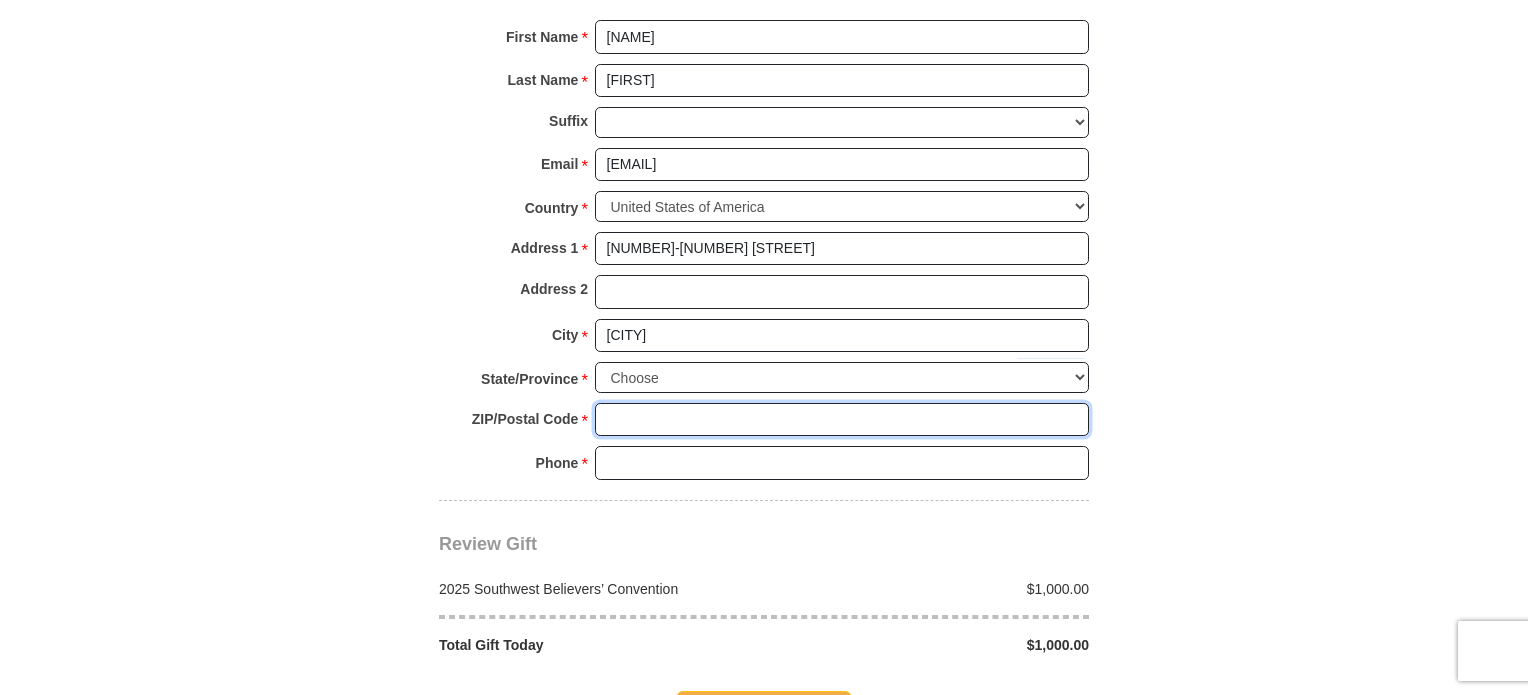 click on "ZIP/Postal Code
*" at bounding box center (842, 420) 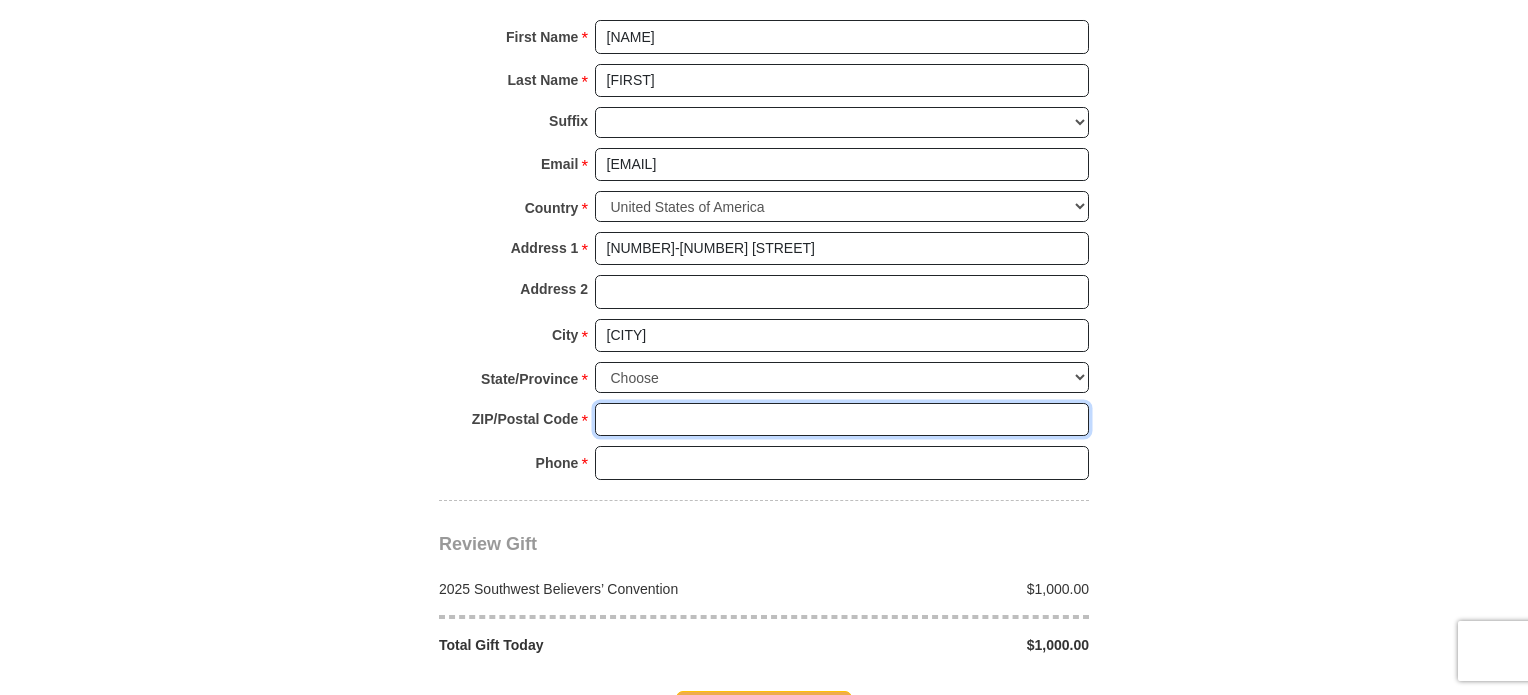 type on "[POSTAL_CODE]" 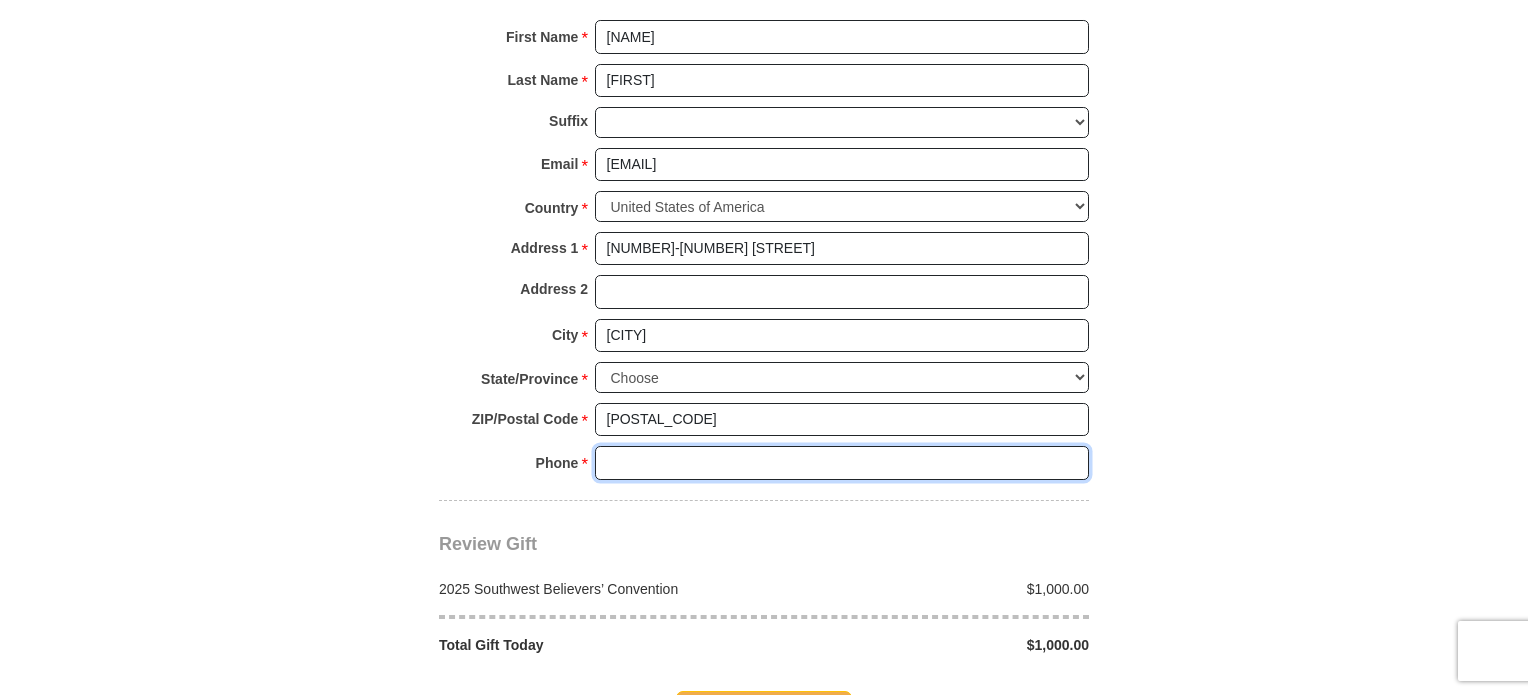 click on "Phone
*
*" at bounding box center [842, 463] 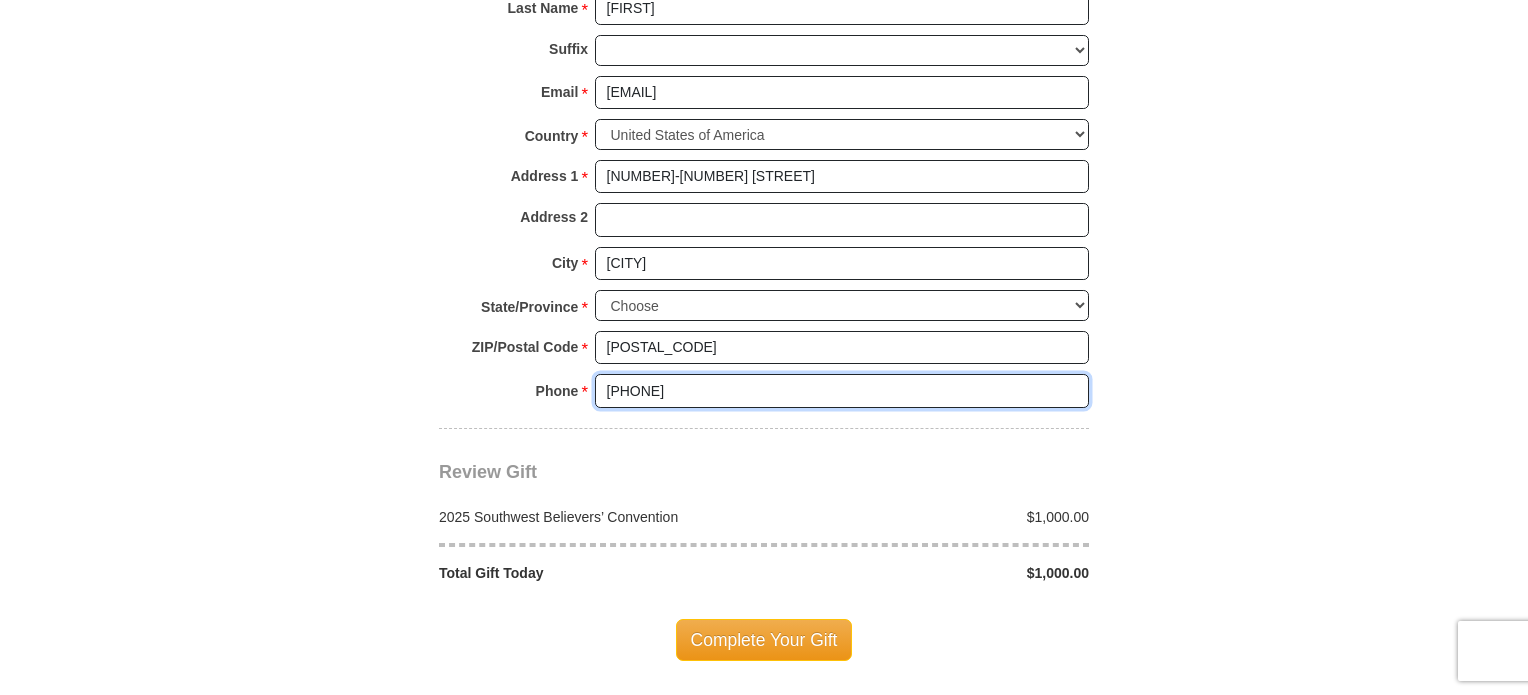 scroll, scrollTop: 1685, scrollLeft: 0, axis: vertical 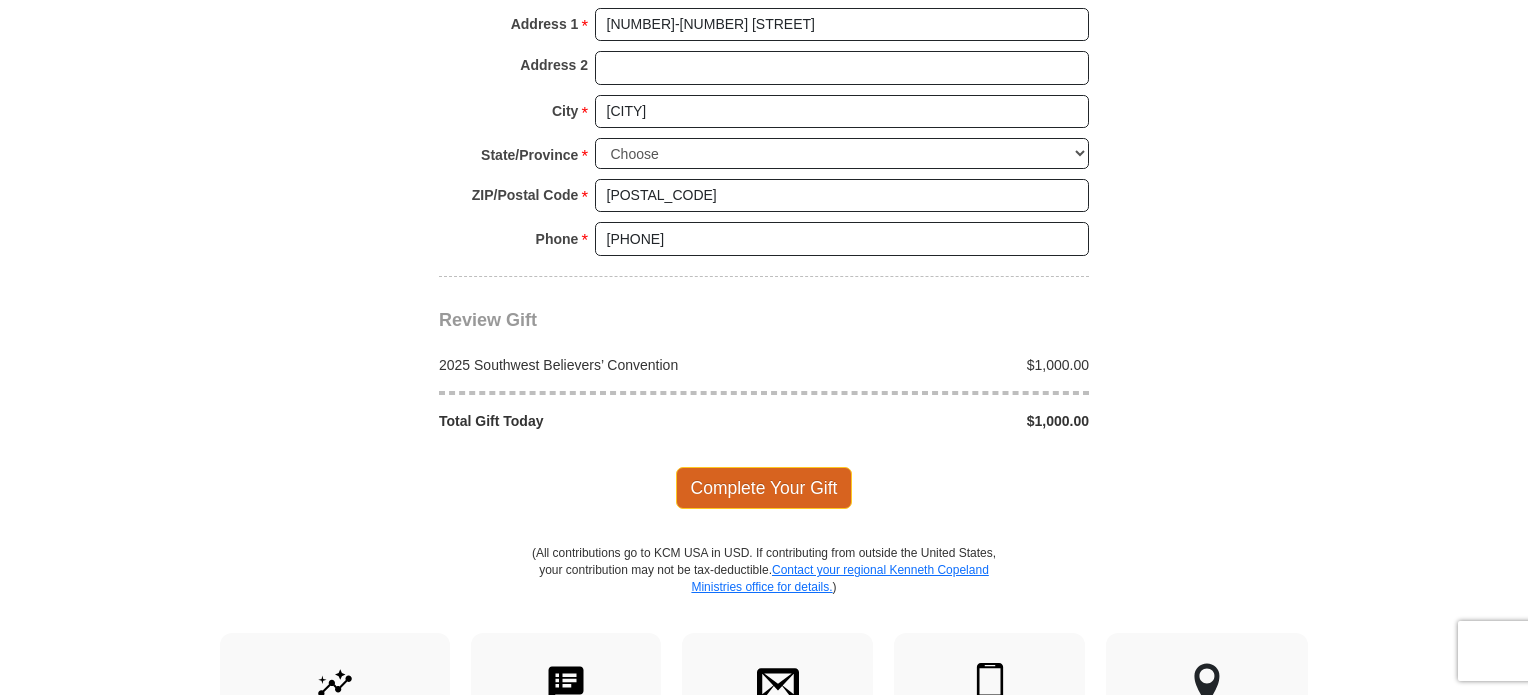 click on "Complete Your Gift" at bounding box center [764, 488] 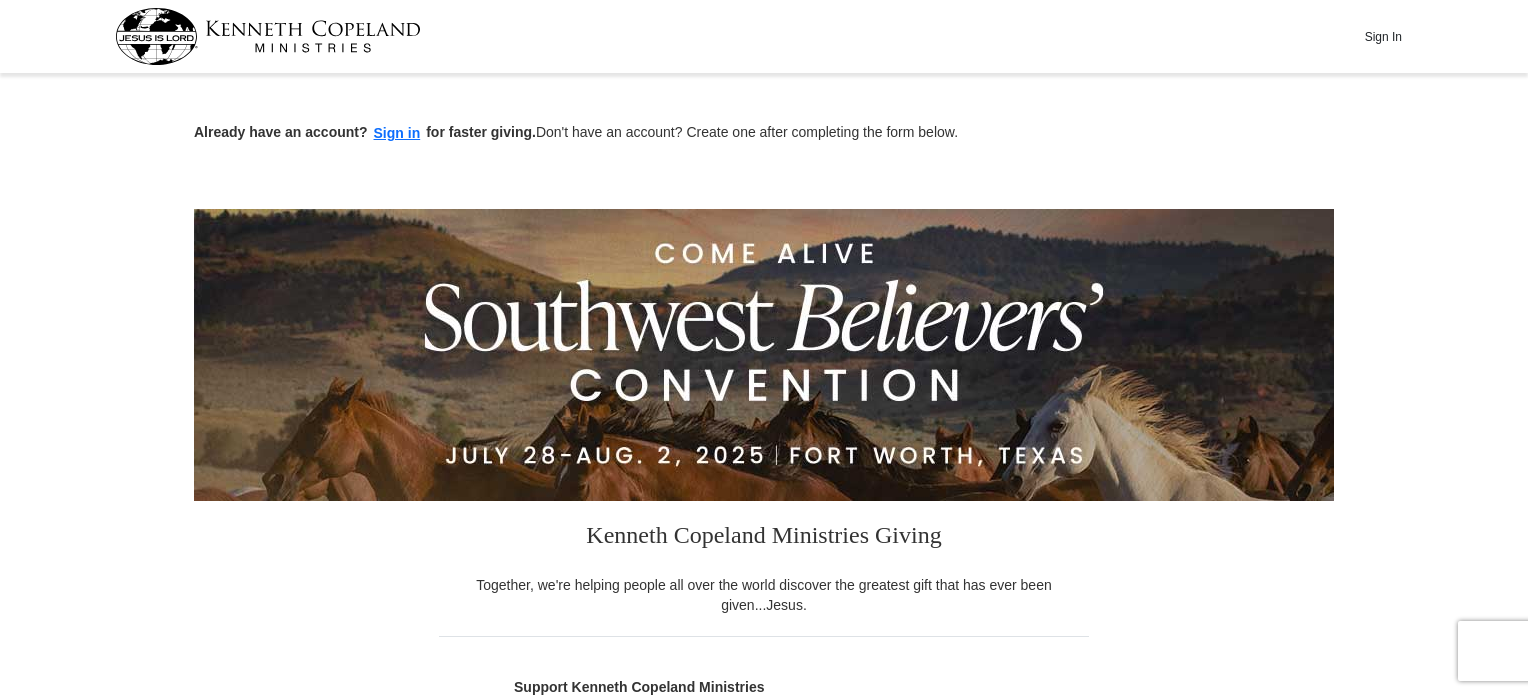 scroll, scrollTop: 0, scrollLeft: 0, axis: both 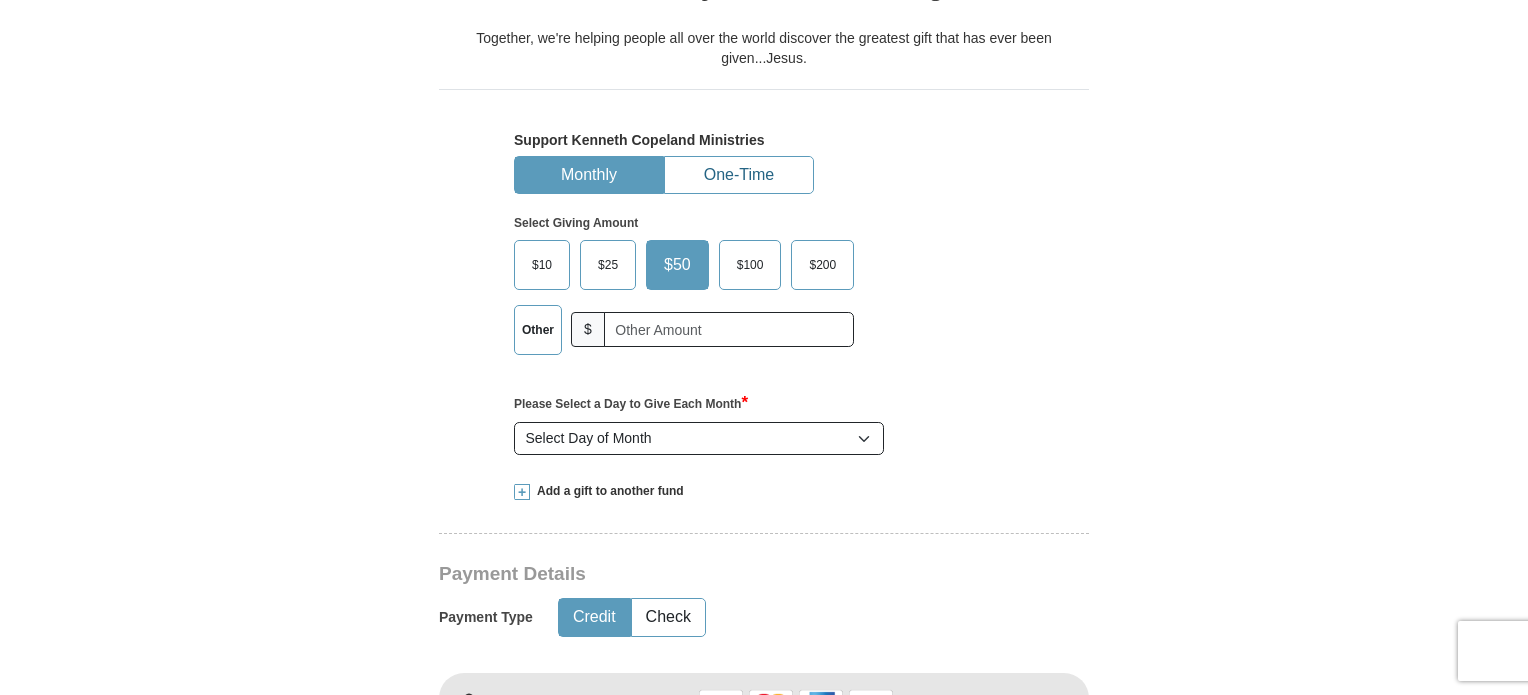click on "One-Time" at bounding box center (739, 175) 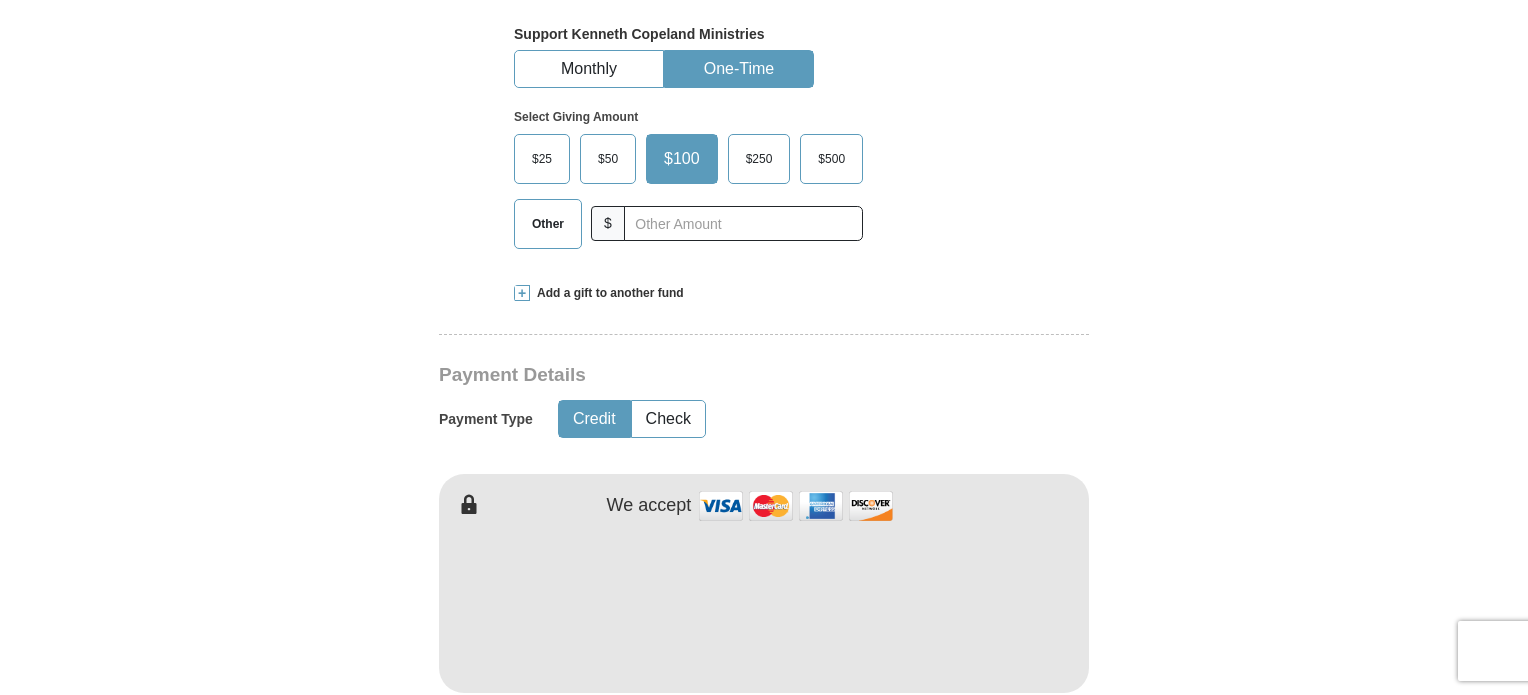 scroll, scrollTop: 644, scrollLeft: 0, axis: vertical 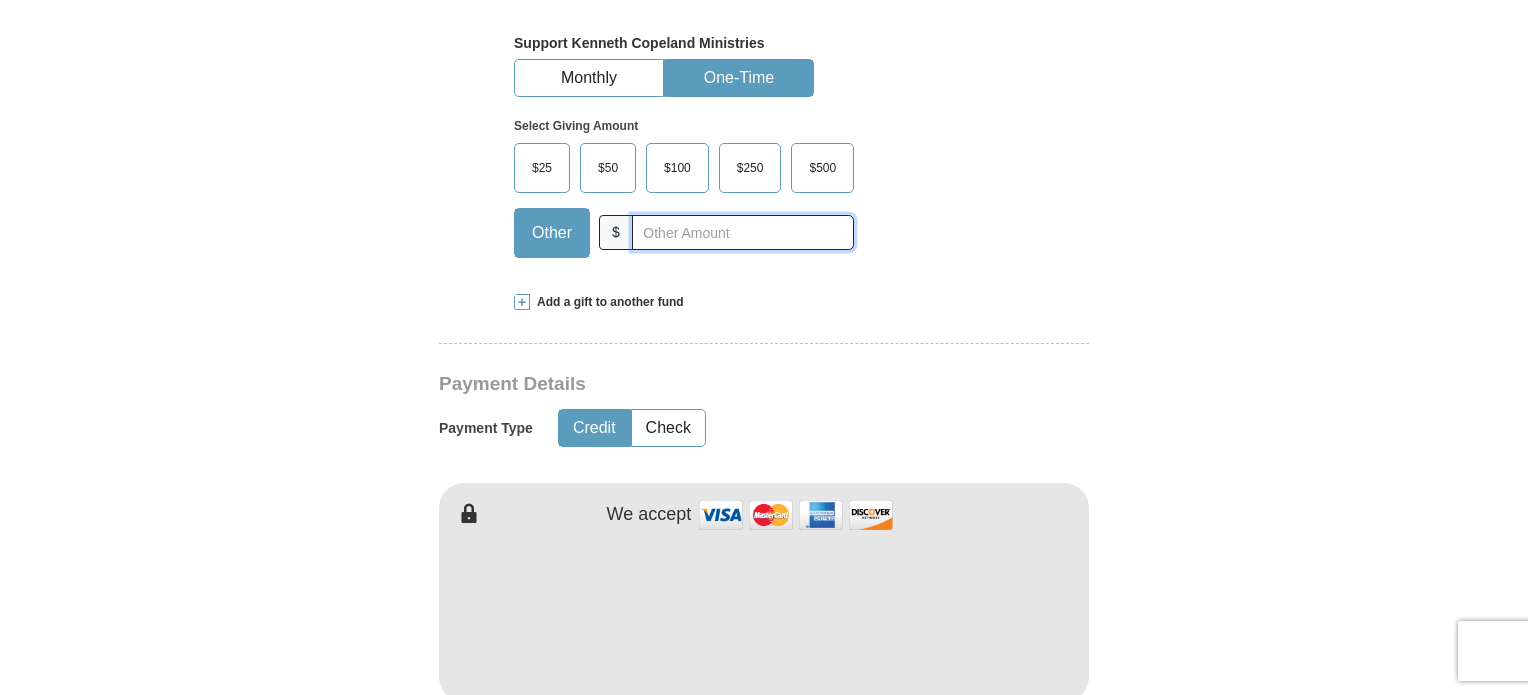 click at bounding box center [743, 232] 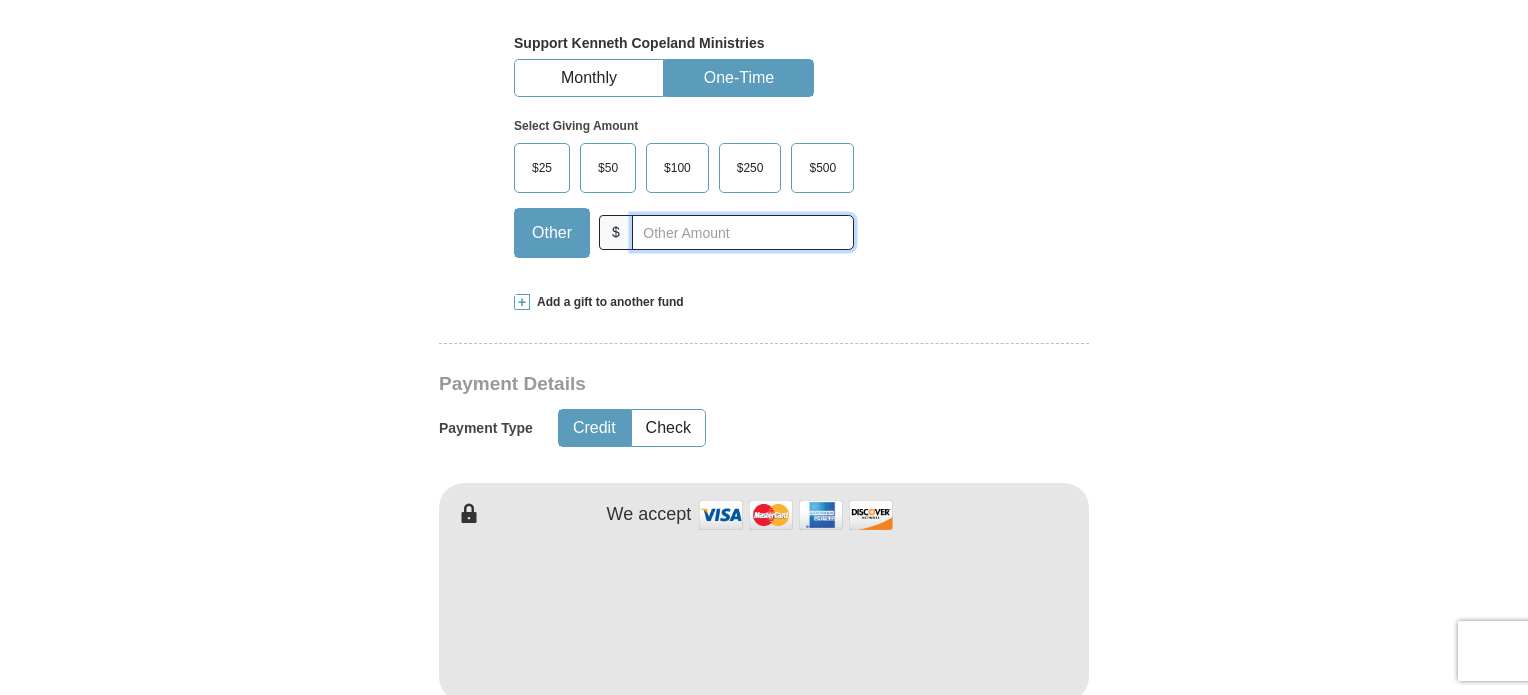 click at bounding box center (743, 232) 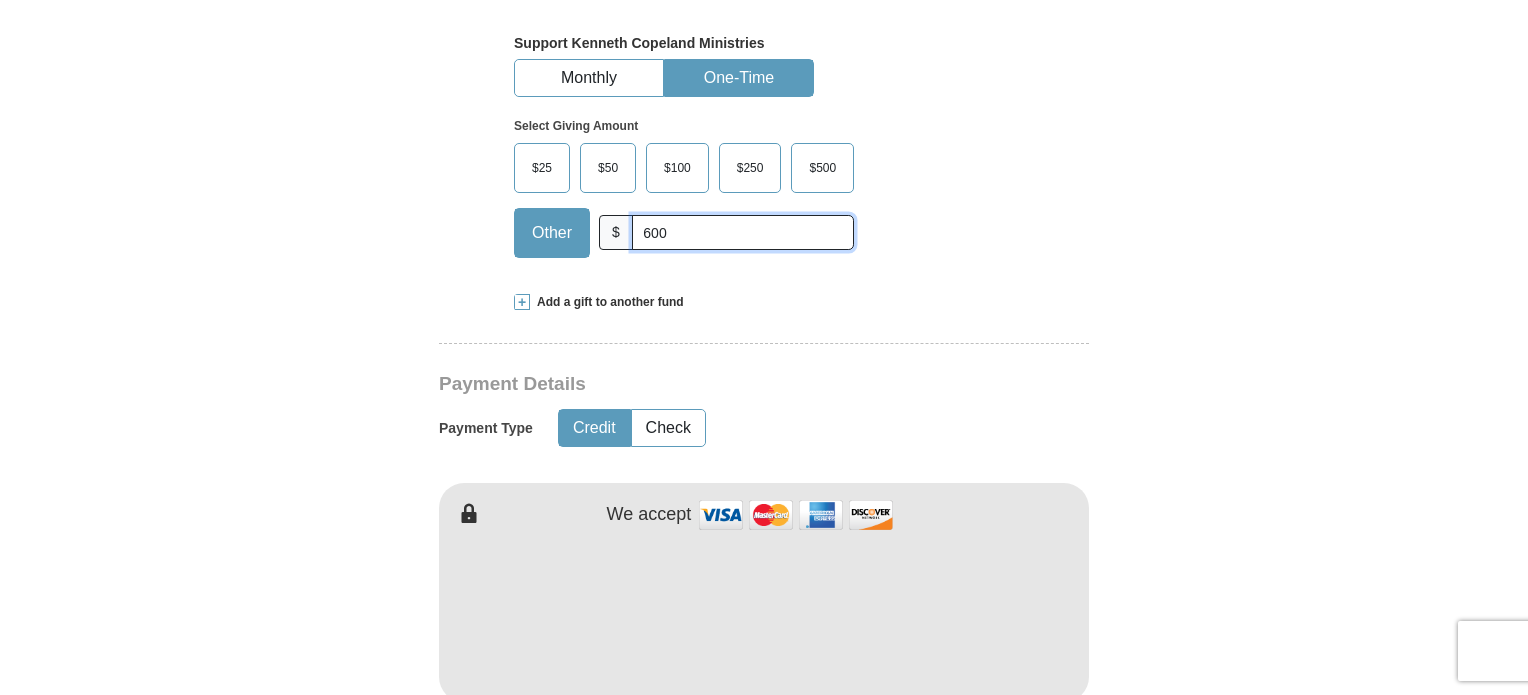 type on "600" 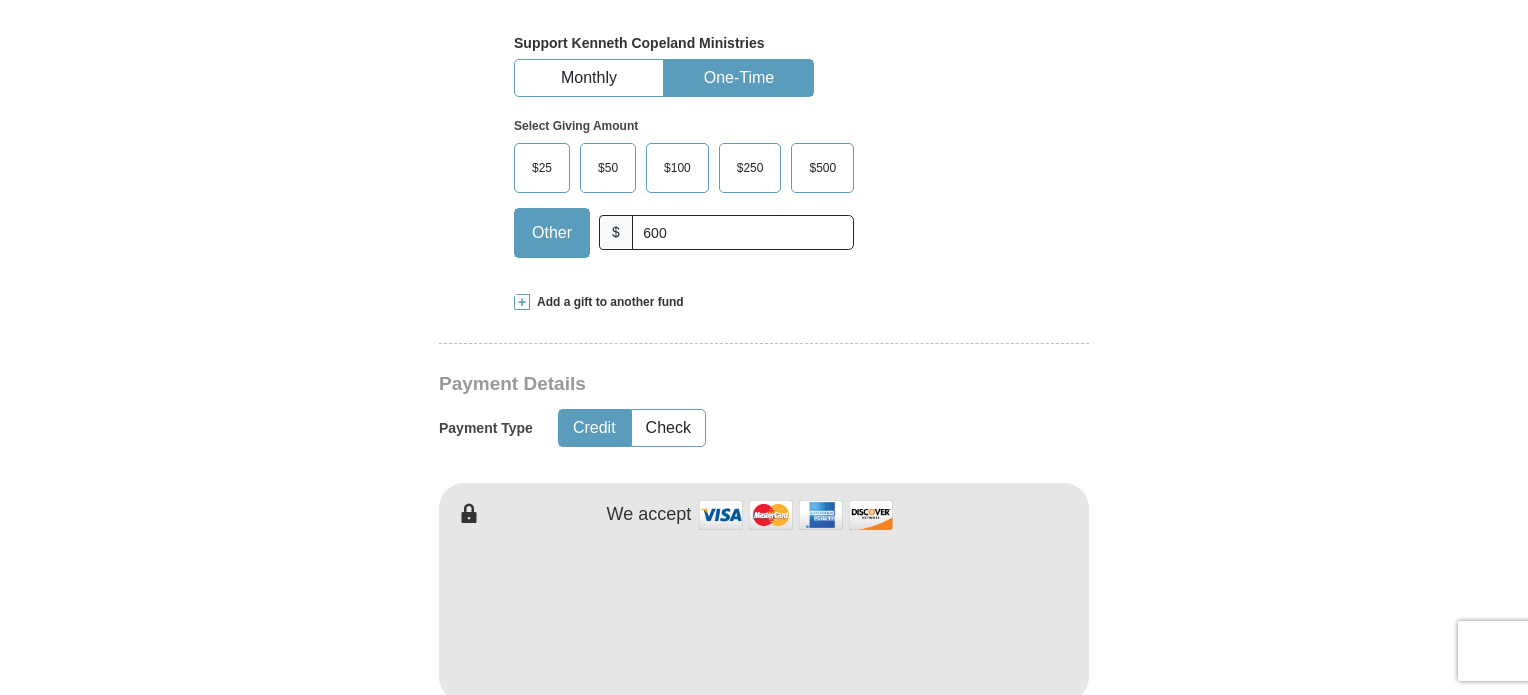click on "Add a gift to another fund" at bounding box center (607, 302) 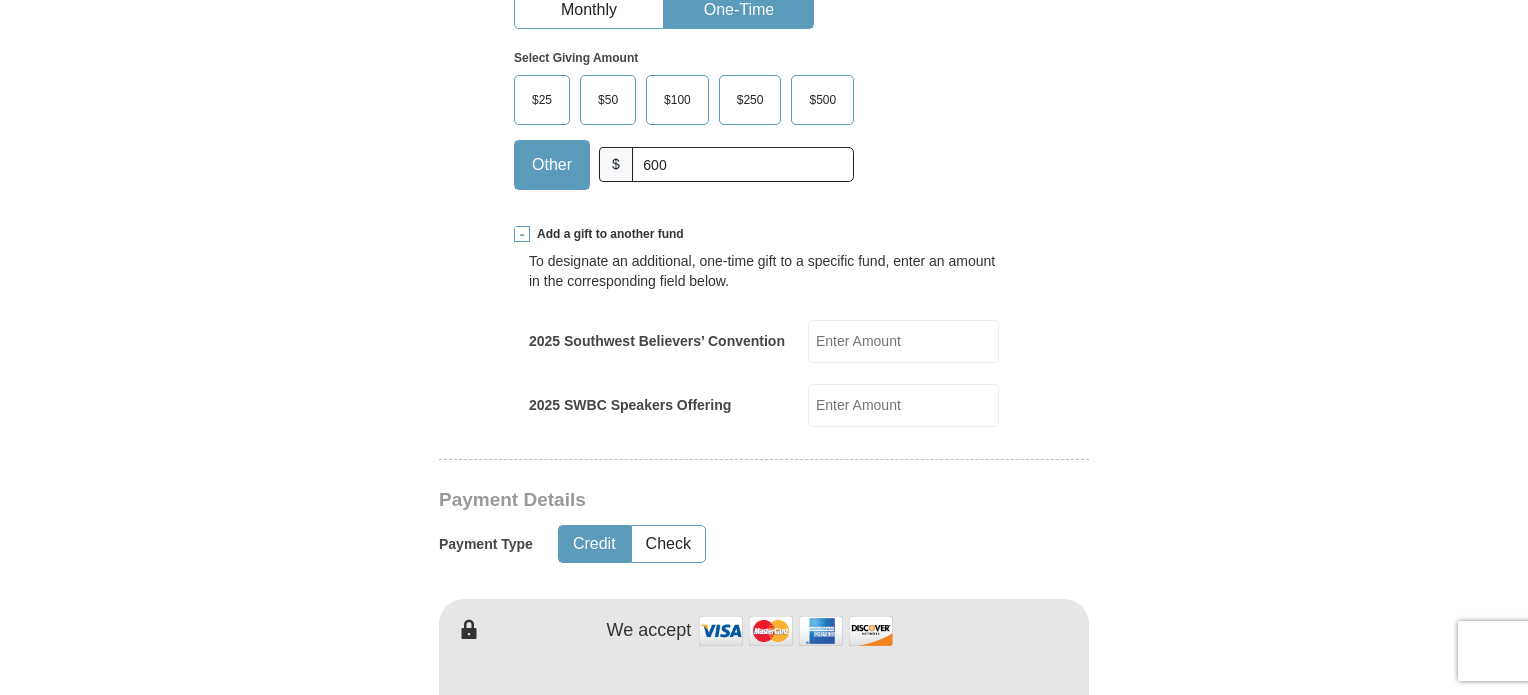 scroll, scrollTop: 717, scrollLeft: 0, axis: vertical 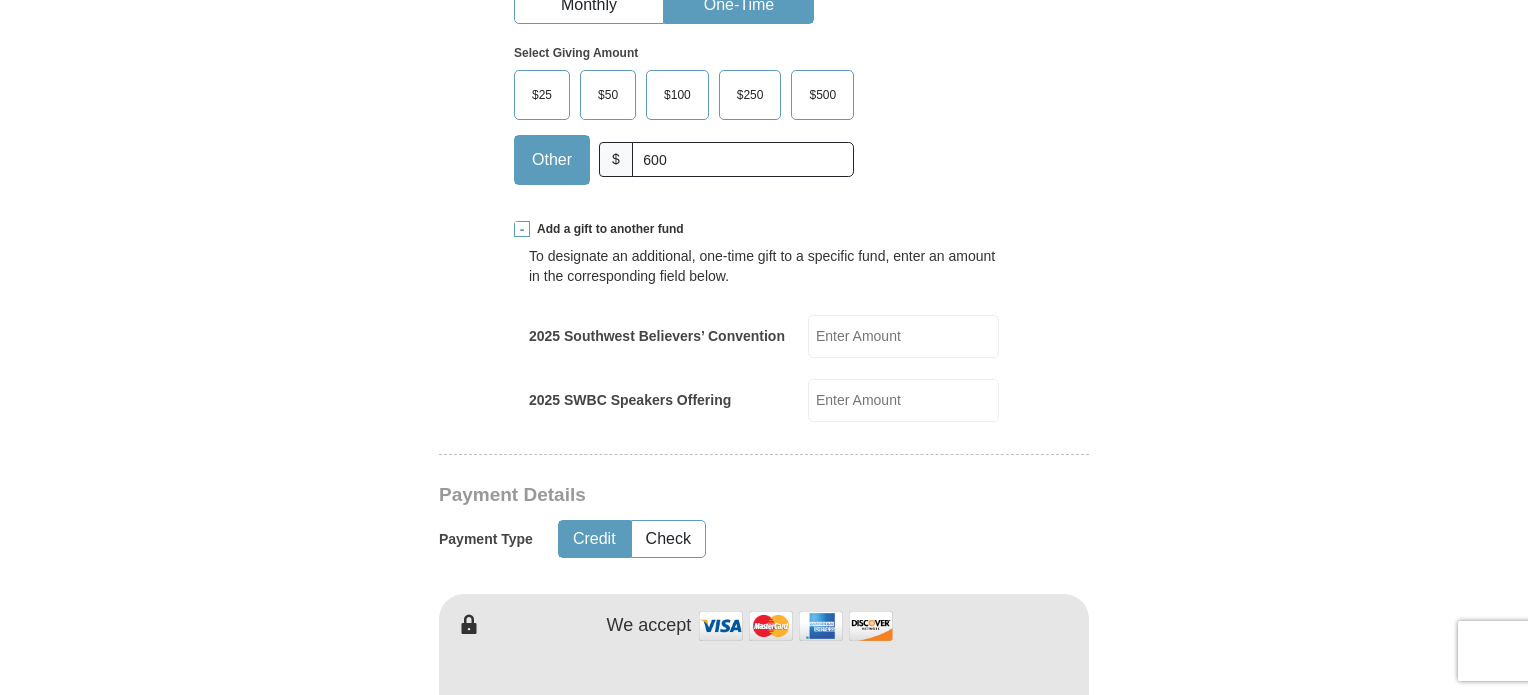 click on "Add a gift to another fund" at bounding box center [607, 229] 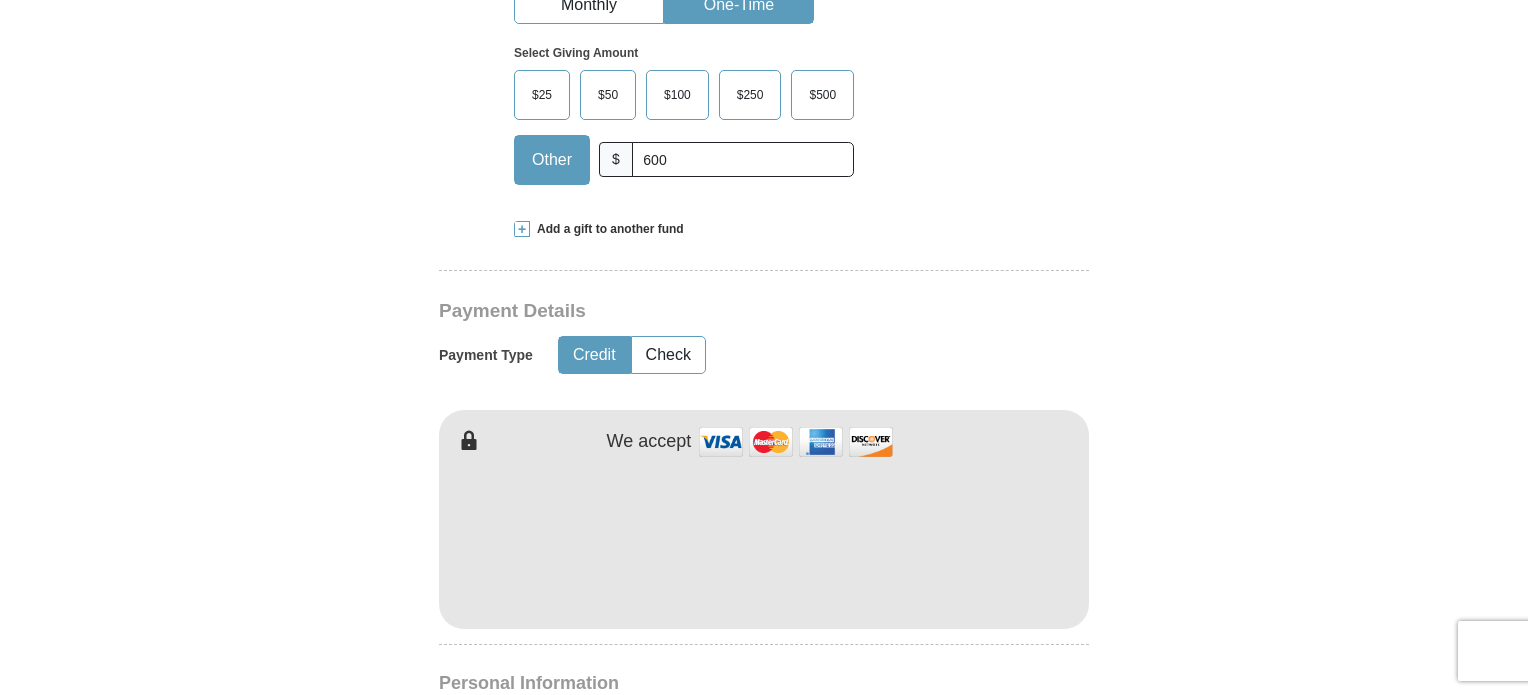 click on "Add a gift to another fund" at bounding box center [607, 229] 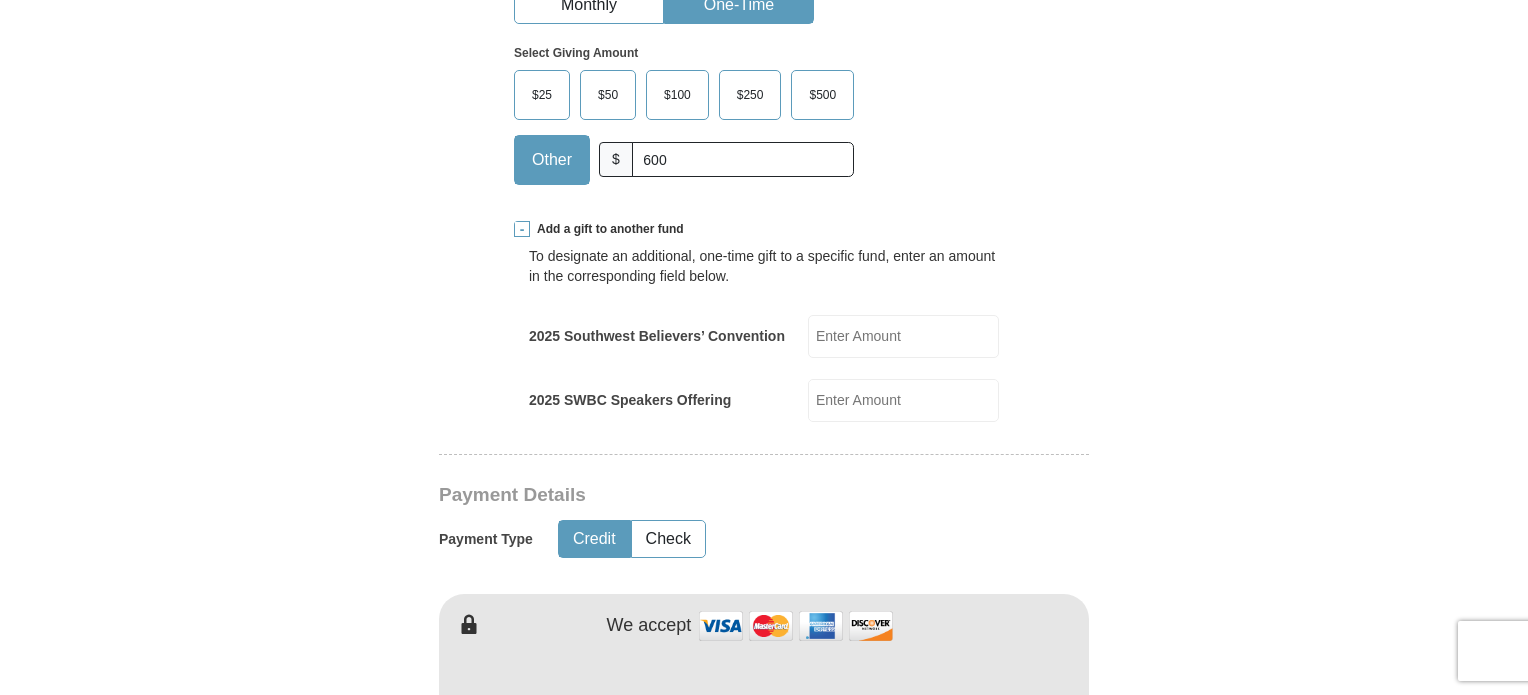click on "Add a gift to another fund" at bounding box center [607, 229] 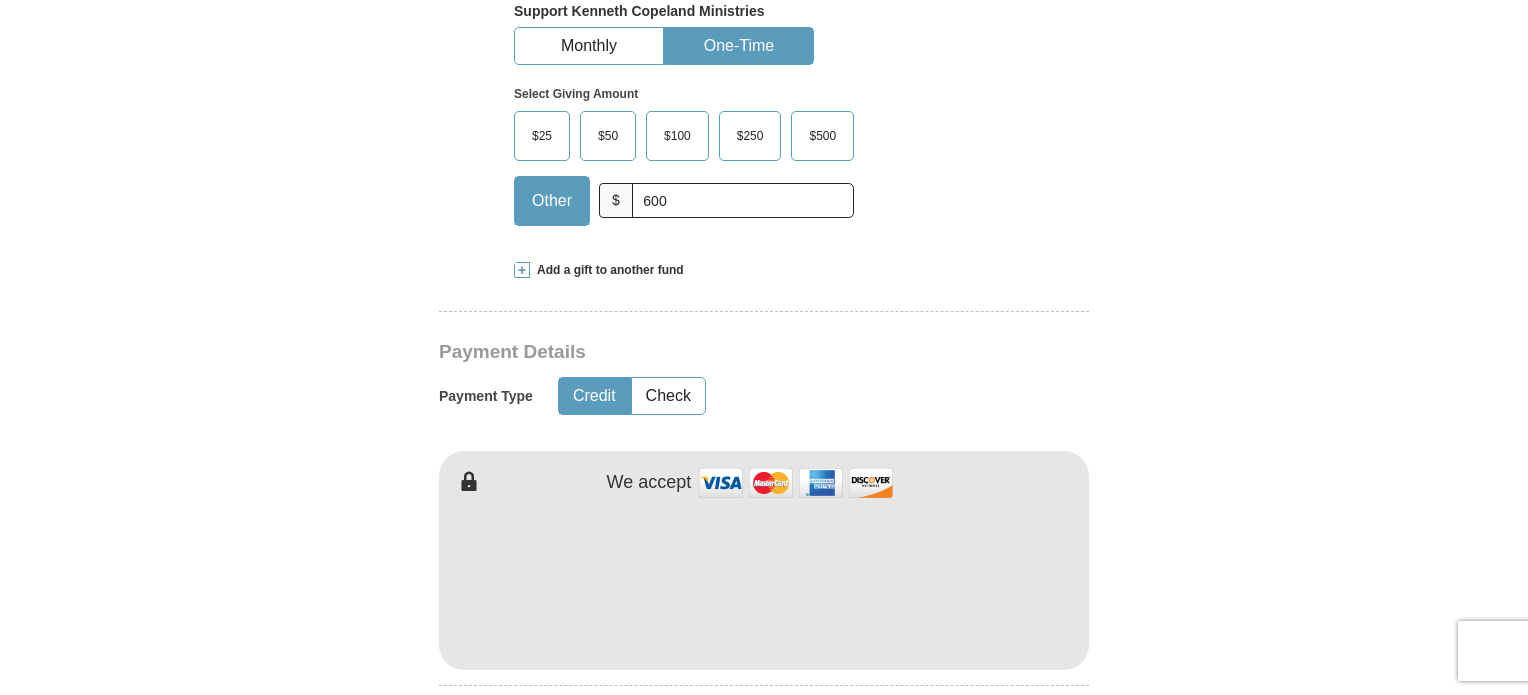 scroll, scrollTop: 680, scrollLeft: 0, axis: vertical 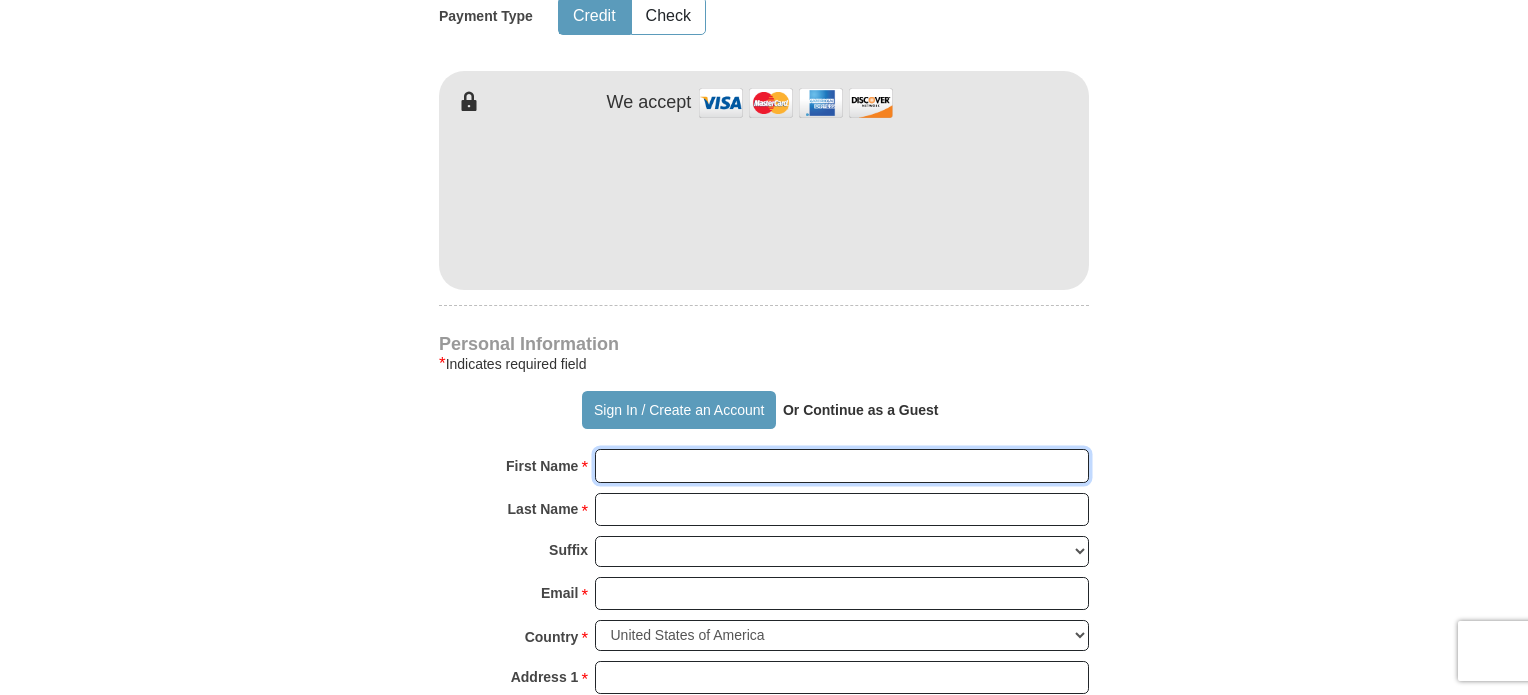 click on "First Name
*" at bounding box center (842, 466) 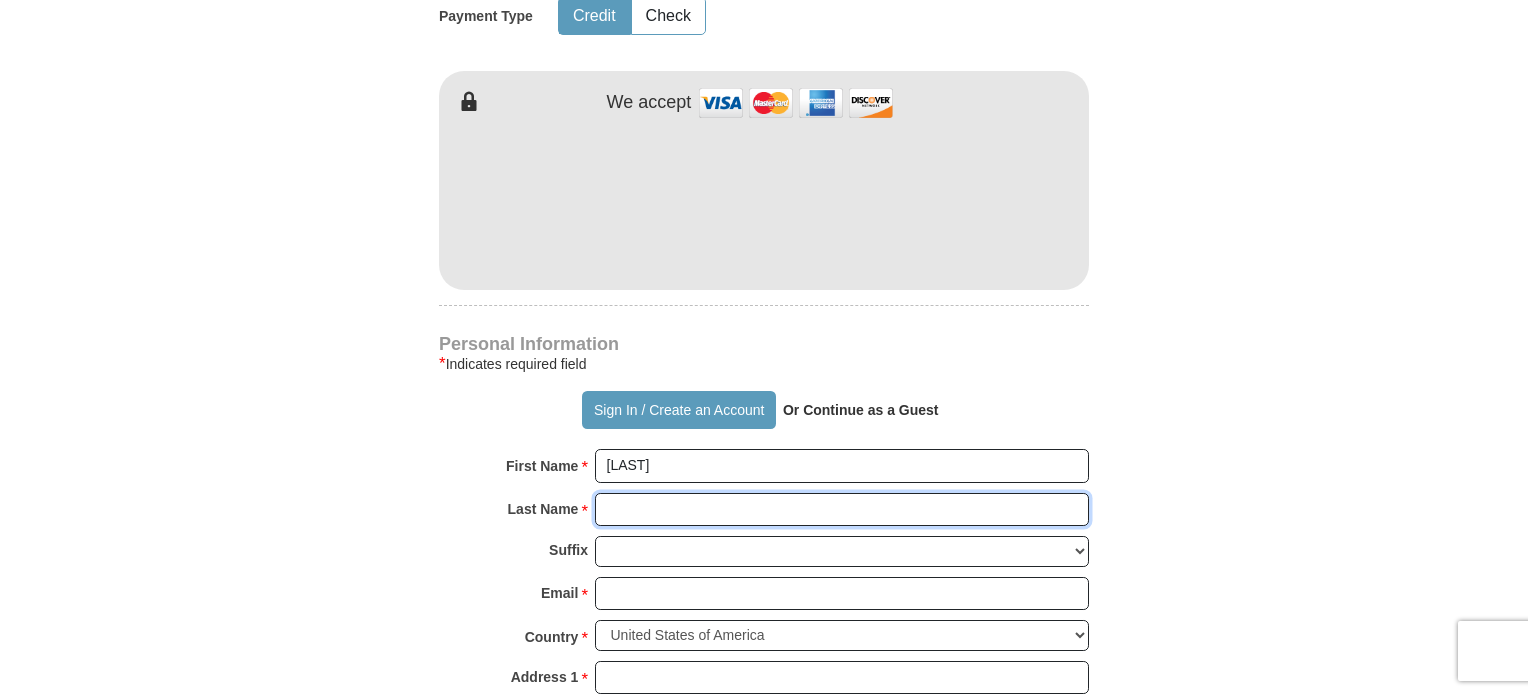 click on "Last Name
*" at bounding box center [842, 510] 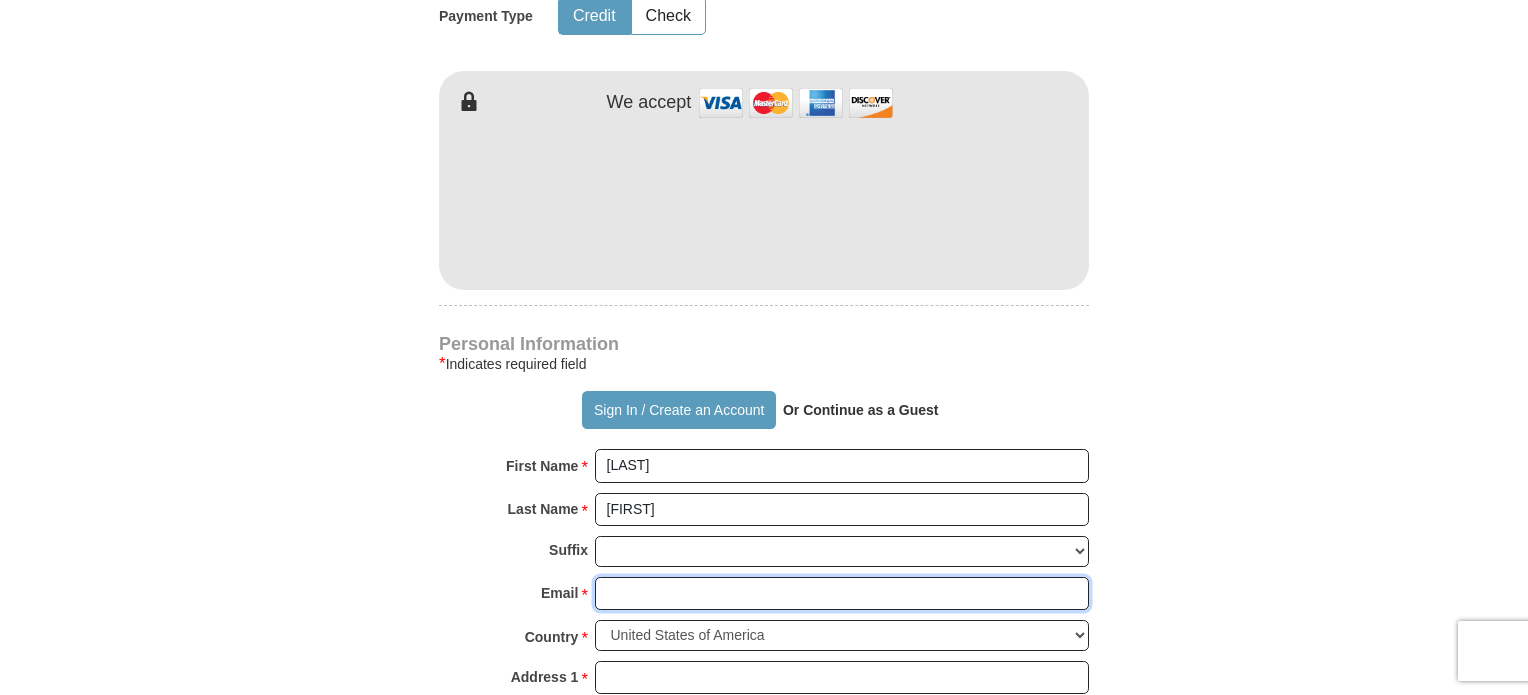 click on "Email
*" at bounding box center (842, 594) 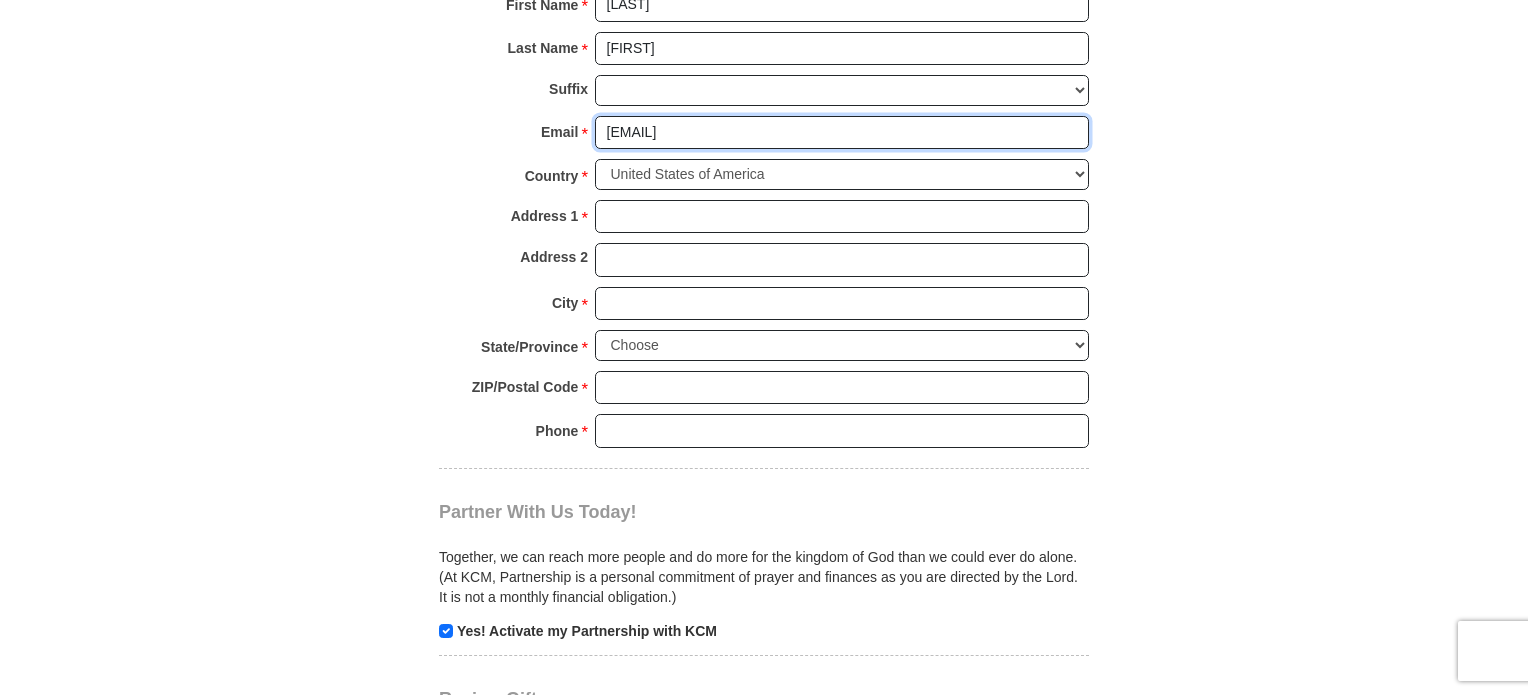 scroll, scrollTop: 1535, scrollLeft: 0, axis: vertical 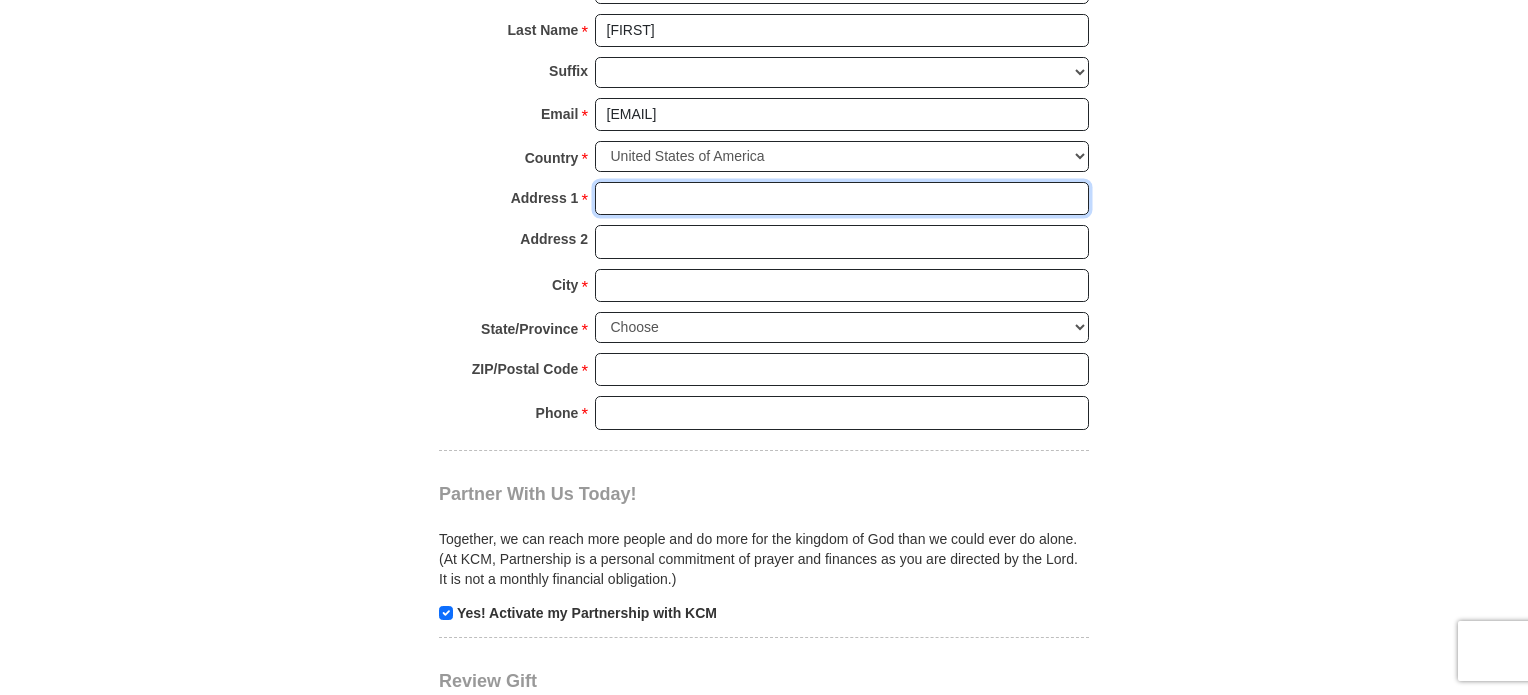 click on "Address 1
*" at bounding box center (842, 199) 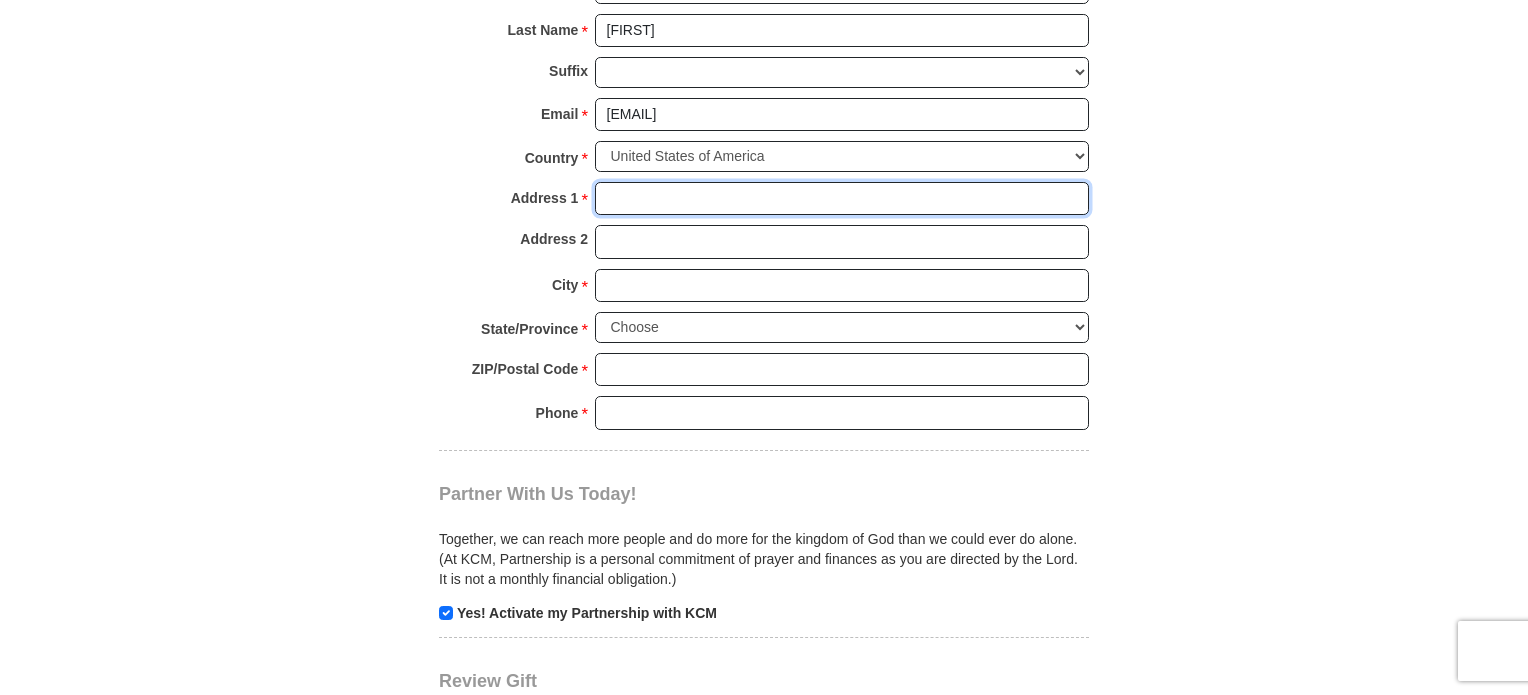 type on "[NUMBER]-[NUMBER] [STREET]" 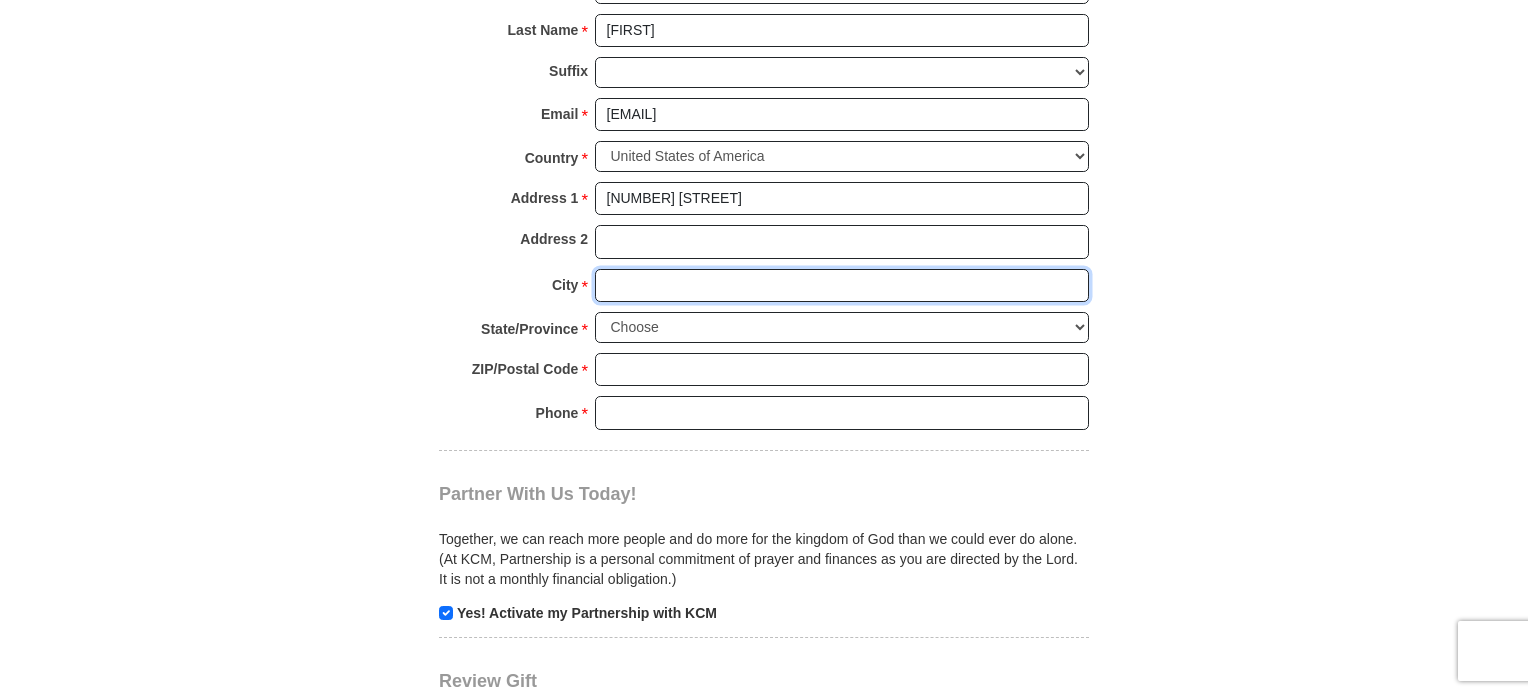 click on "City
*" at bounding box center (842, 286) 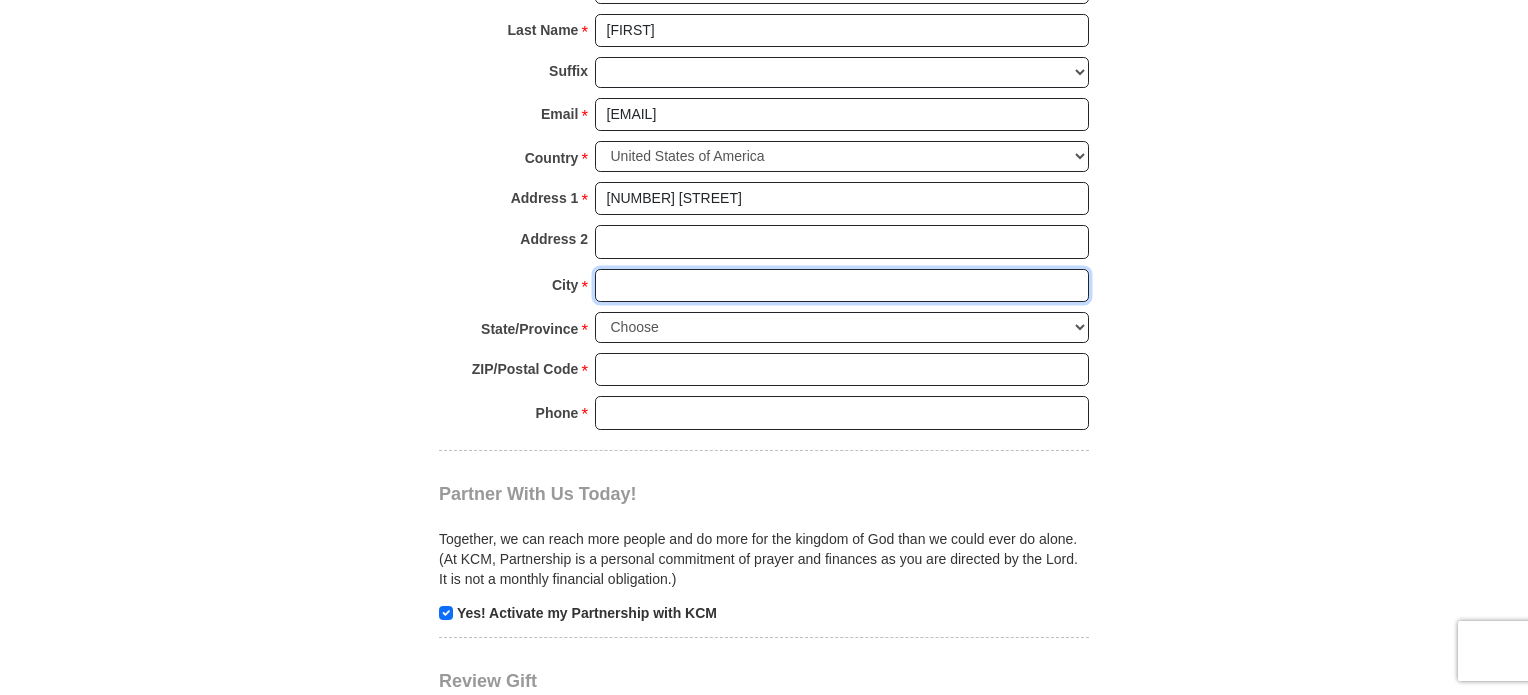 type on "[CITY]" 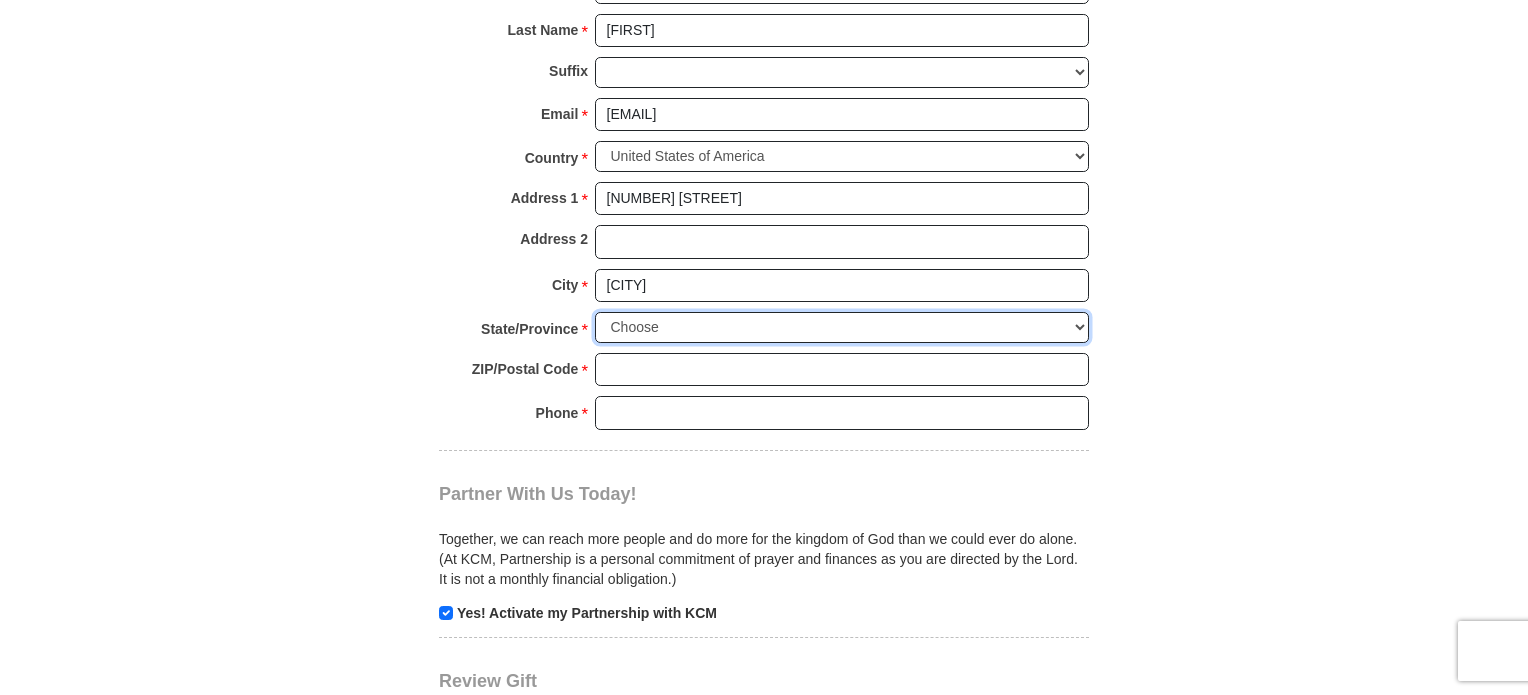 click on "Choose Alabama Alaska American Samoa Arizona Arkansas Armed Forces Americas Armed Forces Europe Armed Forces Pacific California Colorado Connecticut Delaware District of Columbia Federated States of Micronesia Florida Georgia Guam Hawaii Idaho Illinois Indiana Iowa Kansas Kentucky Louisiana Maine Marshall Islands Maryland Massachusetts Michigan Minnesota Mississippi Missouri Montana Nebraska Nevada New Hampshire New Jersey New Mexico New York North Carolina North Dakota Northern Mariana Islands Ohio Oklahoma Oregon Palau Pennsylvania Puerto Rico Rhode Island South Carolina South Dakota Tennessee Texas Utah Vermont Virgin Islands Virginia Washington West Virginia Wisconsin Wyoming" at bounding box center (842, 327) 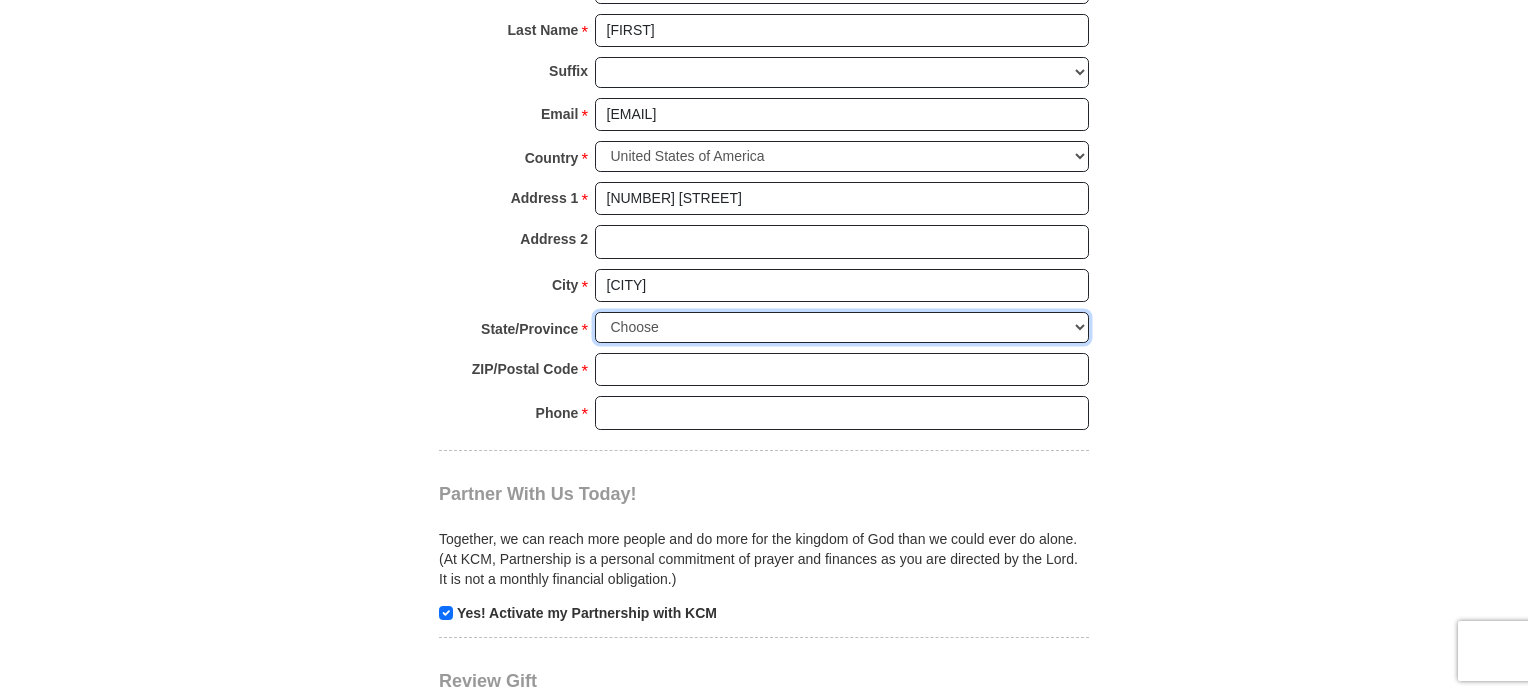 select on "[STATE]" 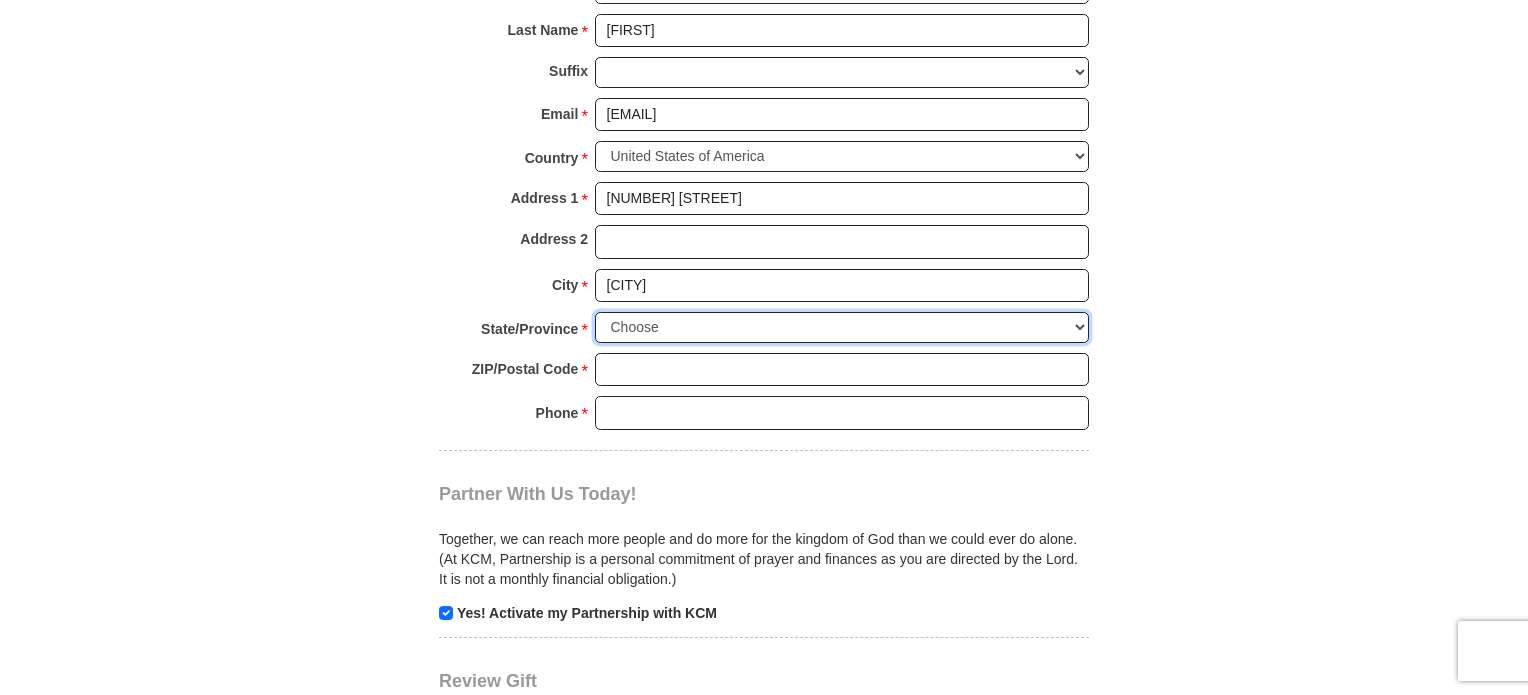 click on "Choose Alabama Alaska American Samoa Arizona Arkansas Armed Forces Americas Armed Forces Europe Armed Forces Pacific California Colorado Connecticut Delaware District of Columbia Federated States of Micronesia Florida Georgia Guam Hawaii Idaho Illinois Indiana Iowa Kansas Kentucky Louisiana Maine Marshall Islands Maryland Massachusetts Michigan Minnesota Mississippi Missouri Montana Nebraska Nevada New Hampshire New Jersey New Mexico New York North Carolina North Dakota Northern Mariana Islands Ohio Oklahoma Oregon Palau Pennsylvania Puerto Rico Rhode Island South Carolina South Dakota Tennessee Texas Utah Vermont Virgin Islands Virginia Washington West Virginia Wisconsin Wyoming" at bounding box center (842, 327) 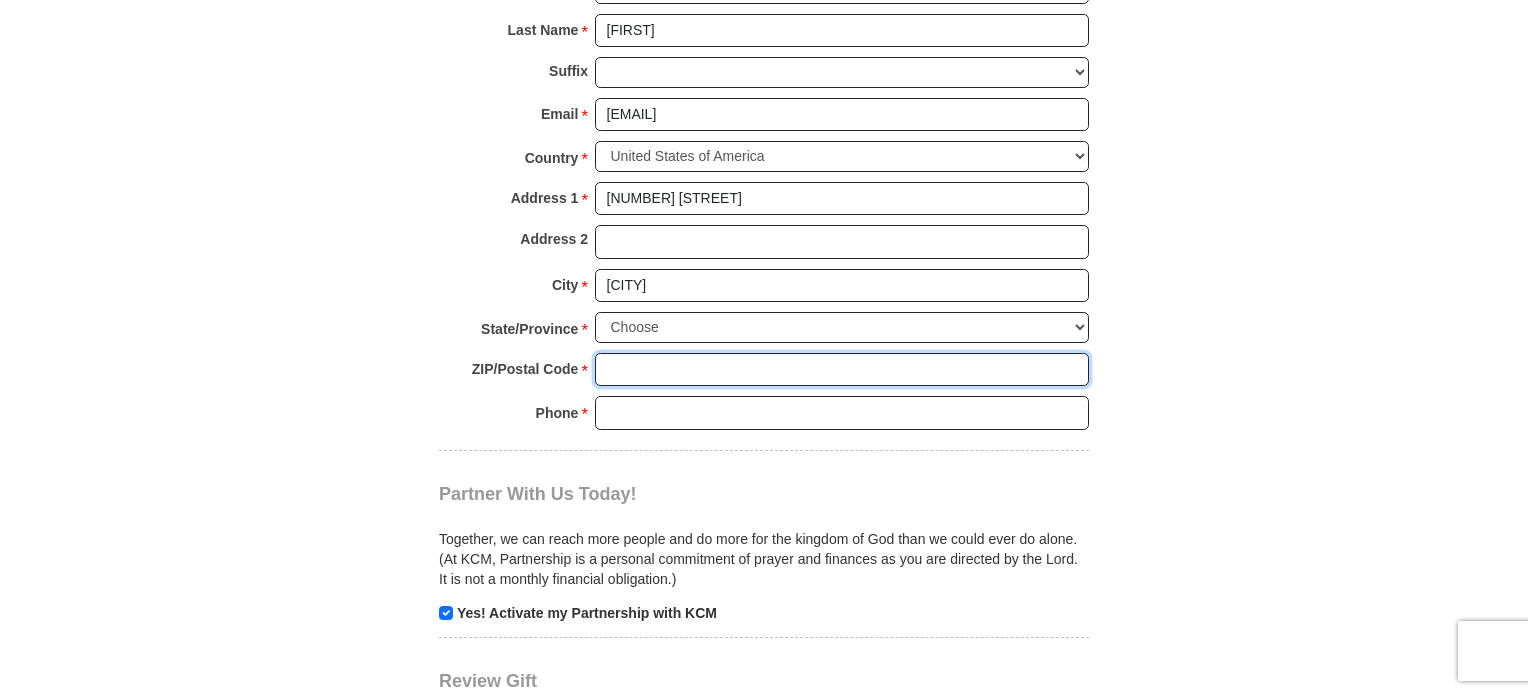 click on "ZIP/Postal Code
*" at bounding box center (842, 370) 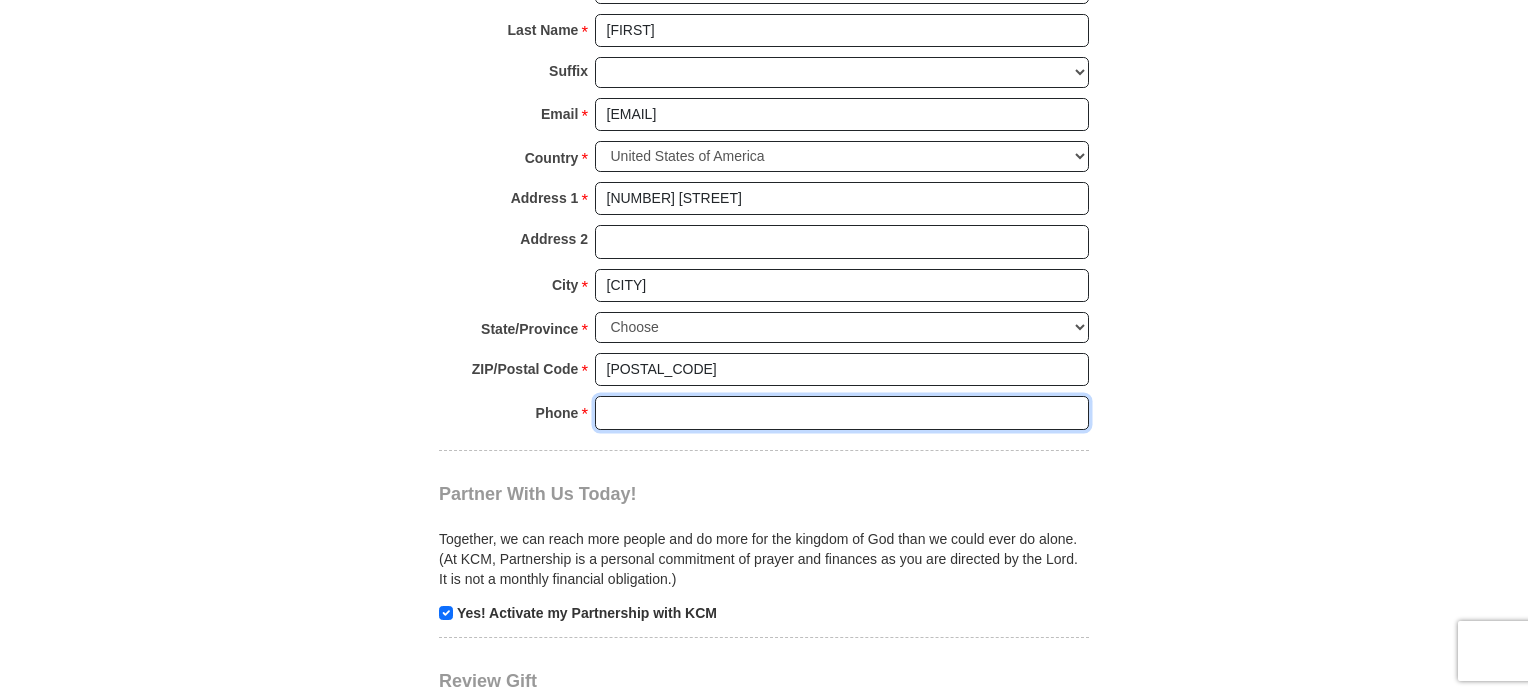 click on "Phone
*
*" at bounding box center [842, 413] 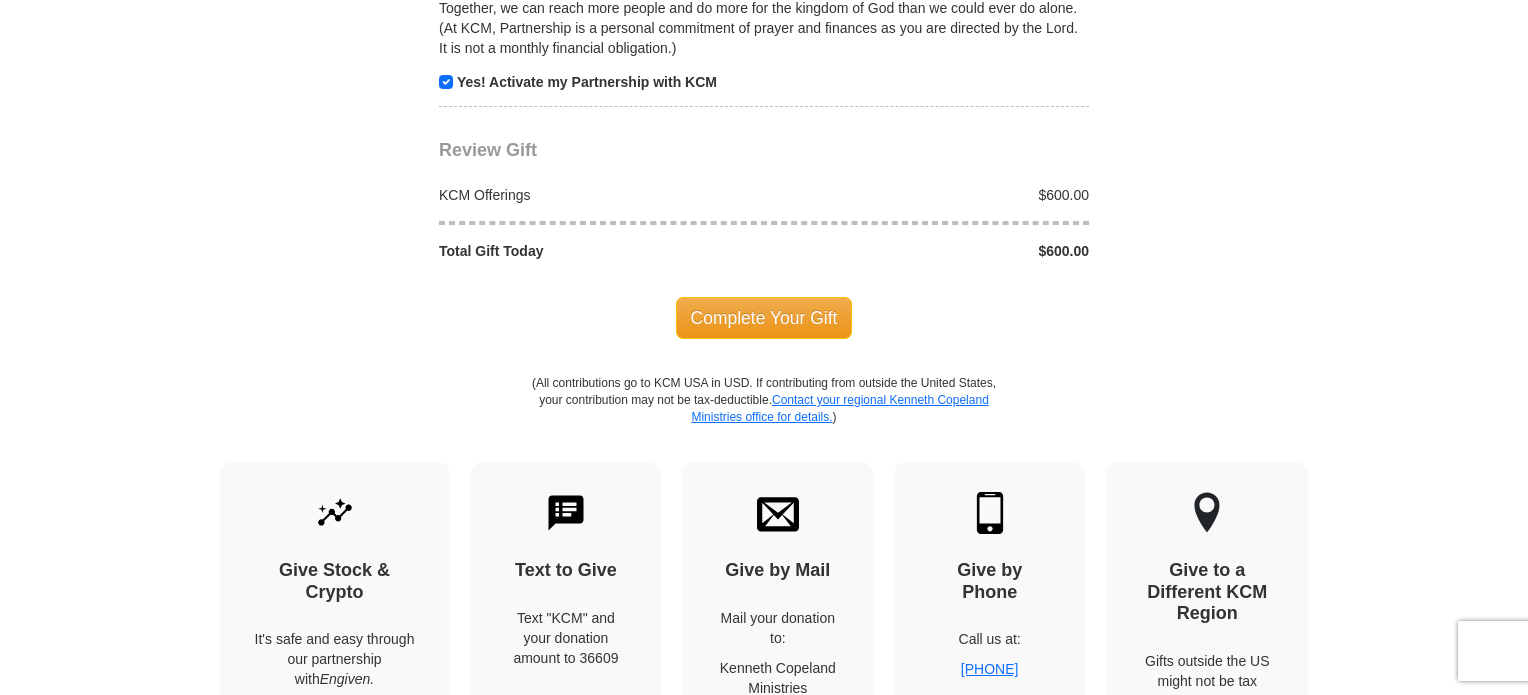 scroll, scrollTop: 2079, scrollLeft: 0, axis: vertical 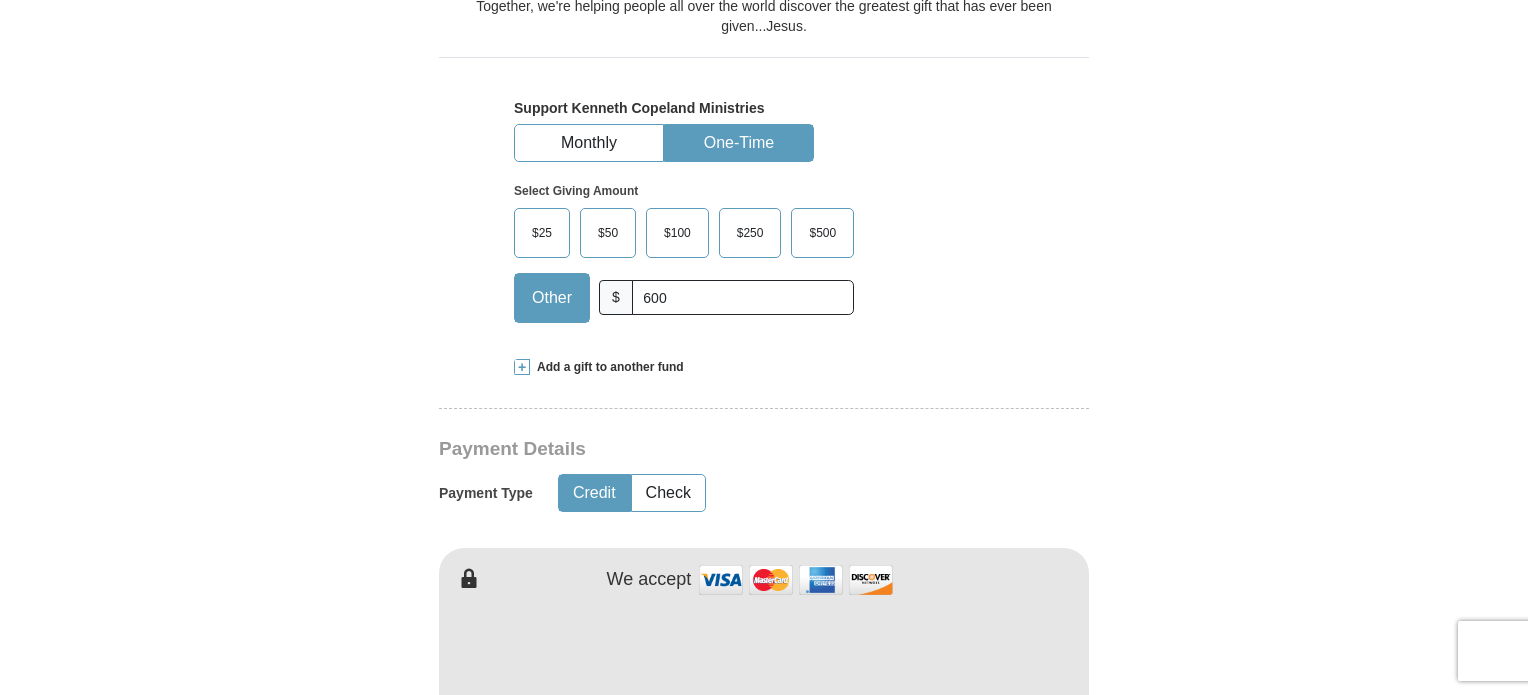 click on "Add a gift to another fund" at bounding box center (607, 367) 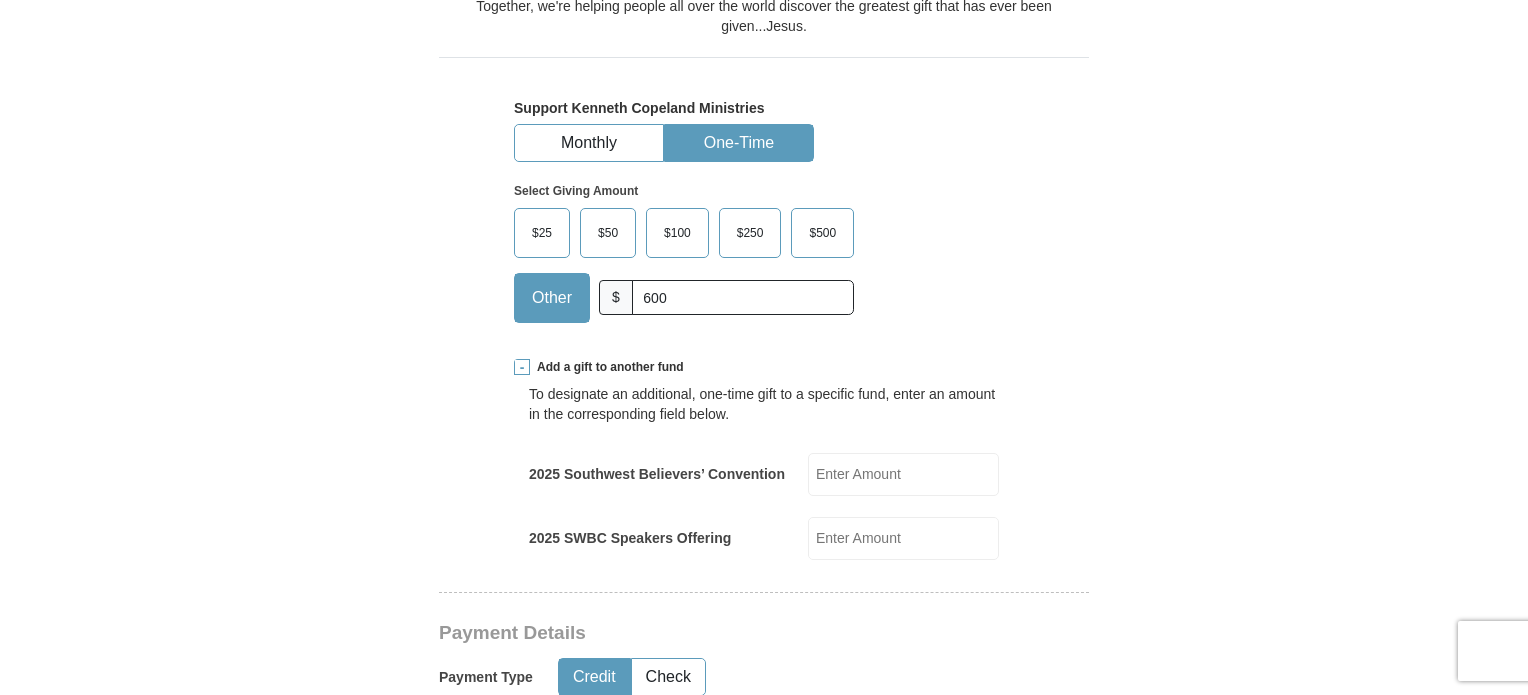 click on "Add a gift to another fund" at bounding box center [607, 367] 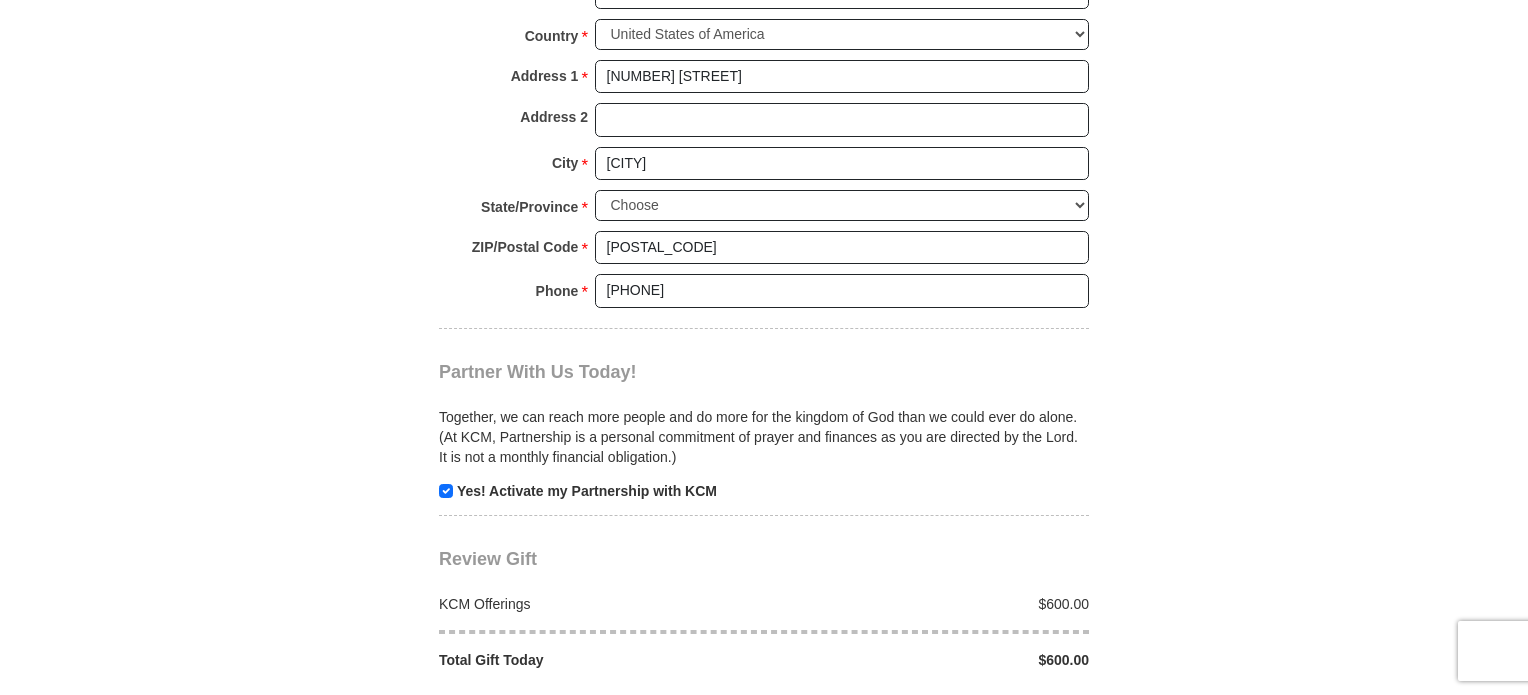scroll, scrollTop: 1697, scrollLeft: 0, axis: vertical 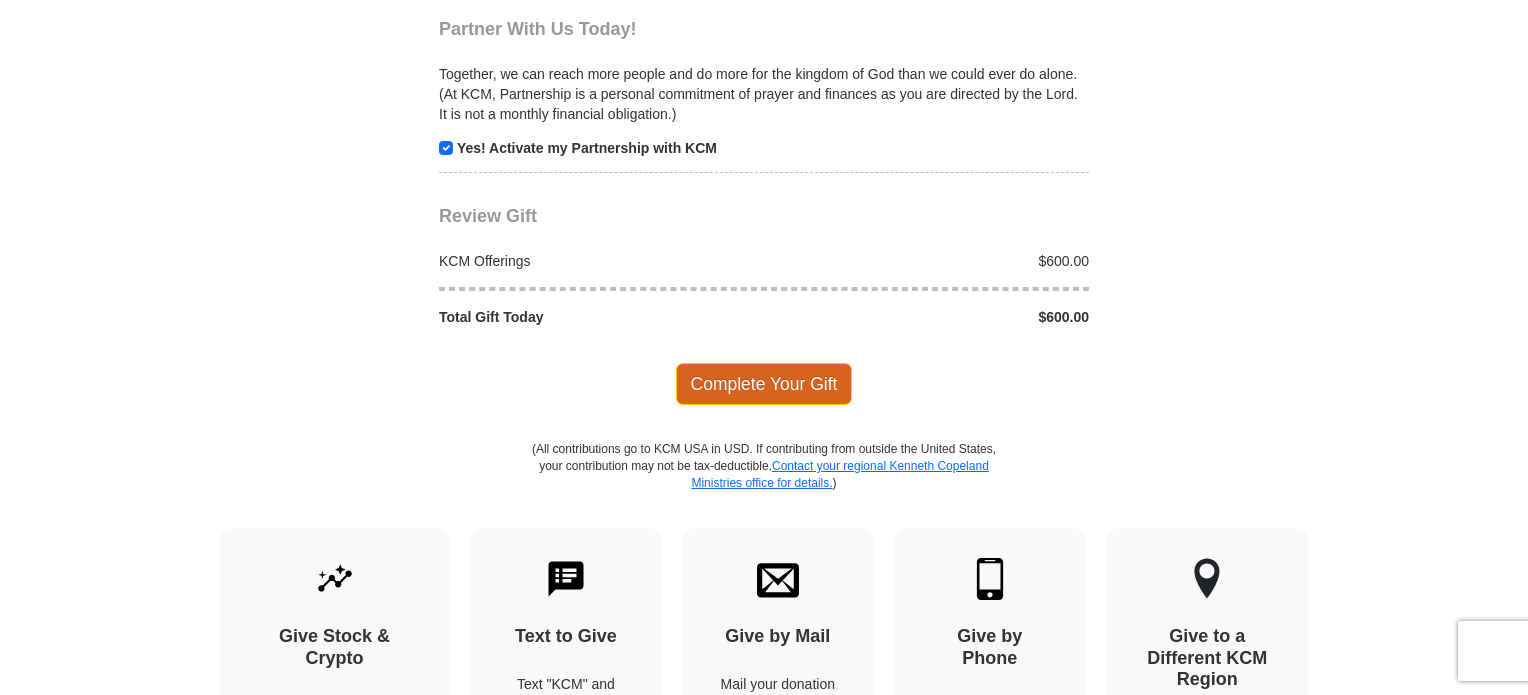 click on "Complete Your Gift" at bounding box center [764, 384] 